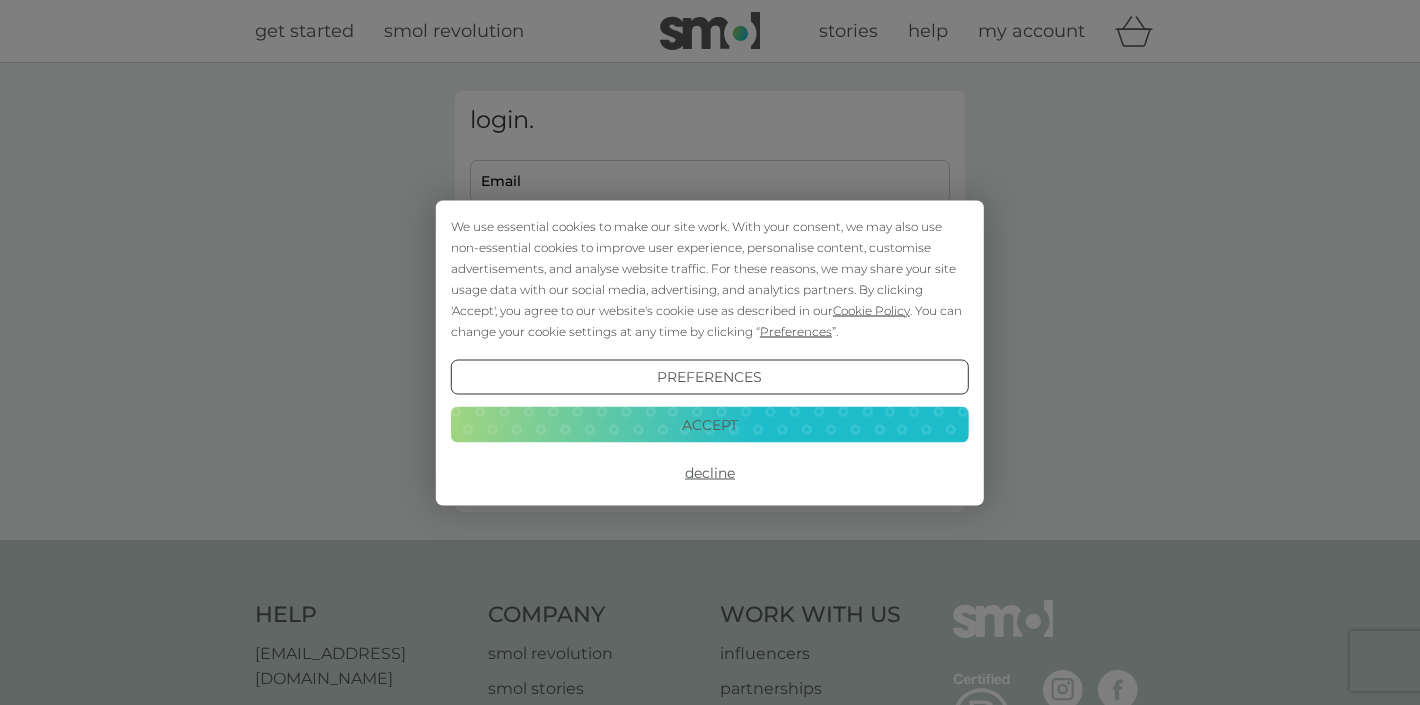 scroll, scrollTop: 0, scrollLeft: 0, axis: both 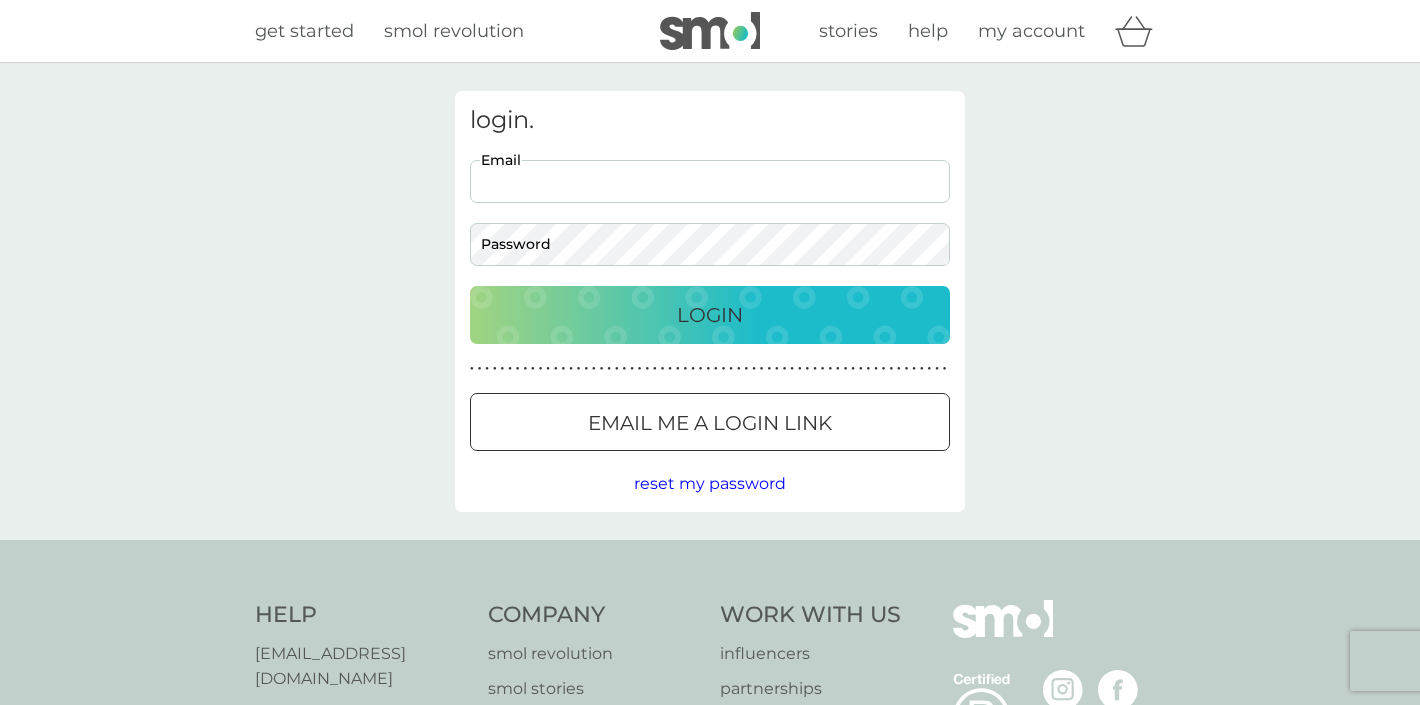 click on "Email" at bounding box center (710, 181) 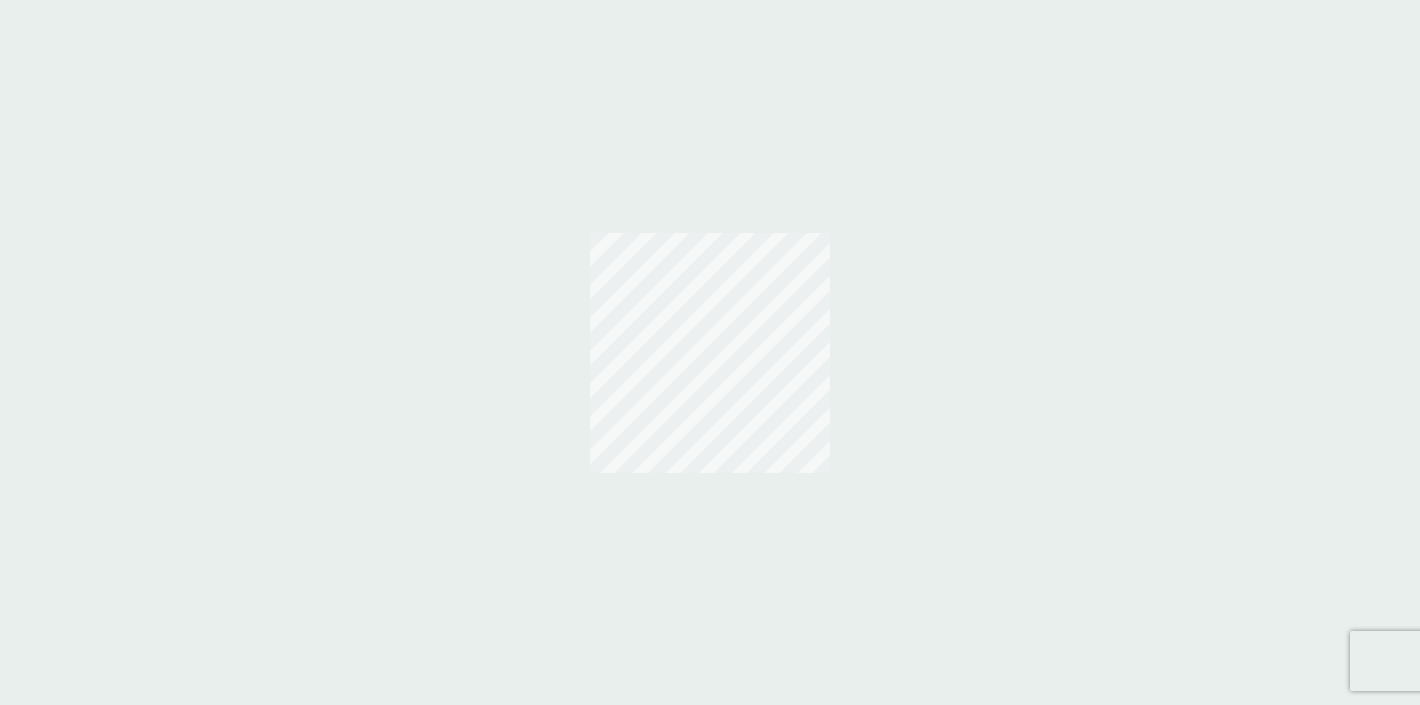 scroll, scrollTop: 0, scrollLeft: 0, axis: both 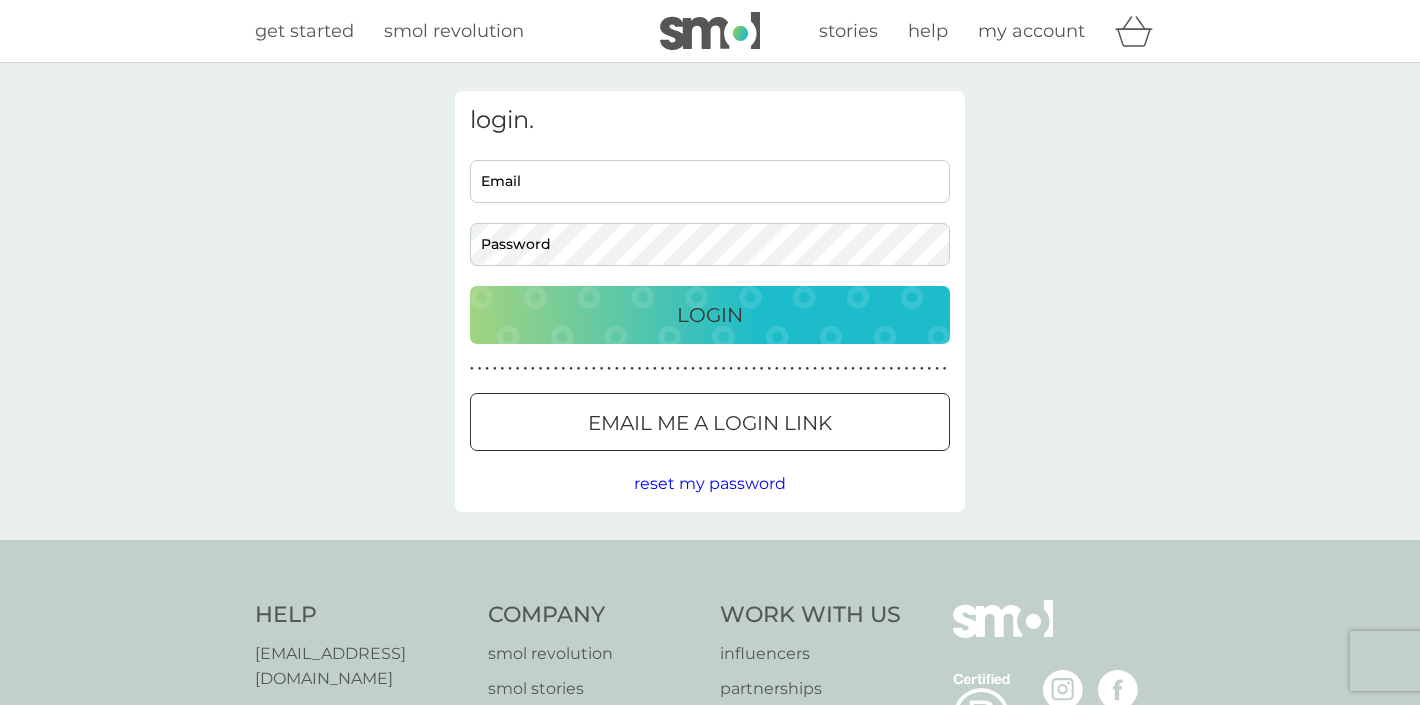 click on "Email" at bounding box center (710, 181) 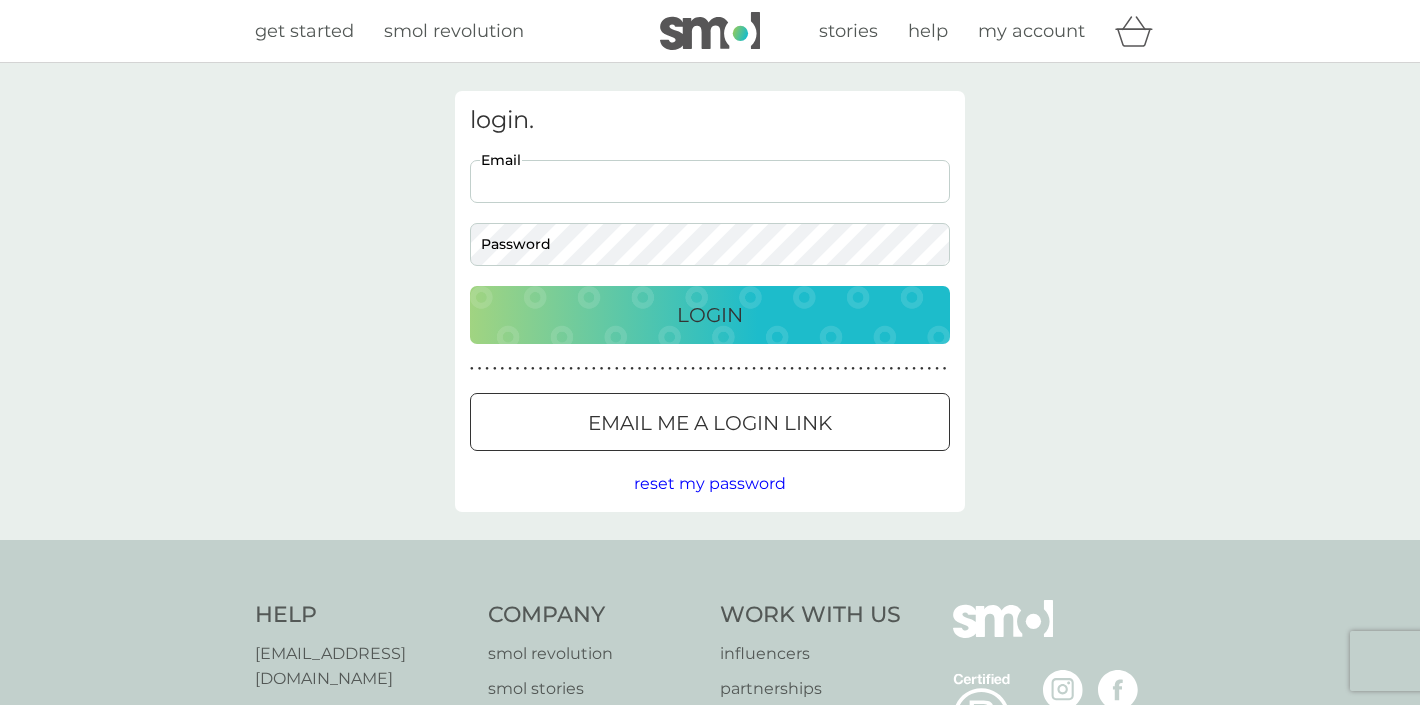 type on "viv.brunie@gmail.com" 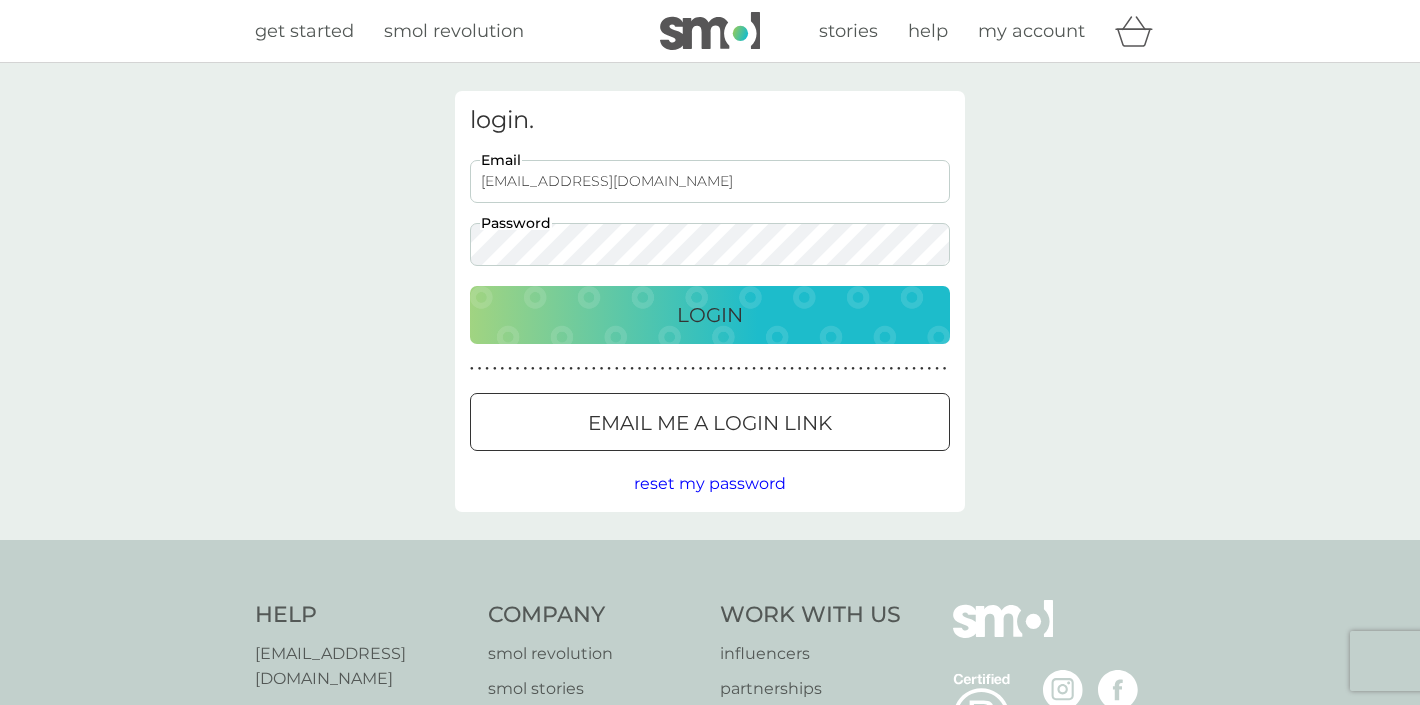 click on "Login" at bounding box center [710, 315] 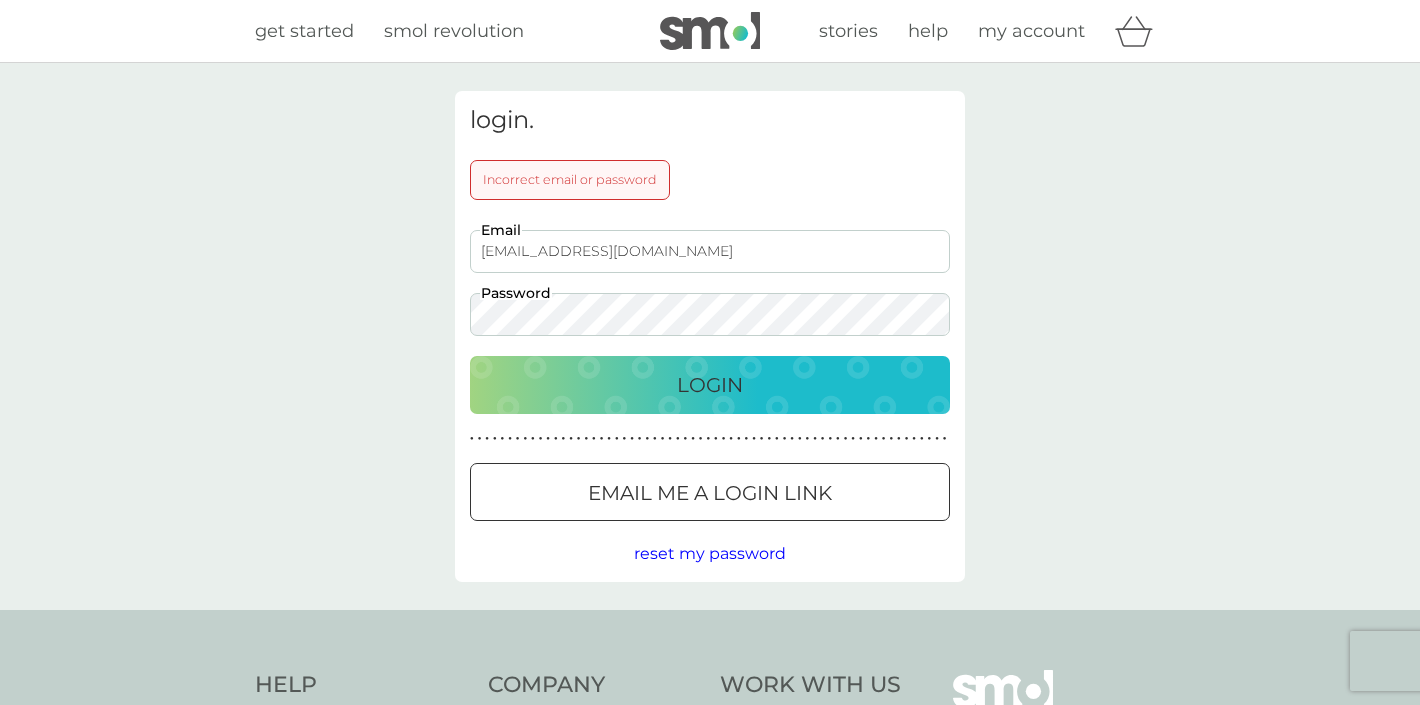 click on "Login" at bounding box center (710, 385) 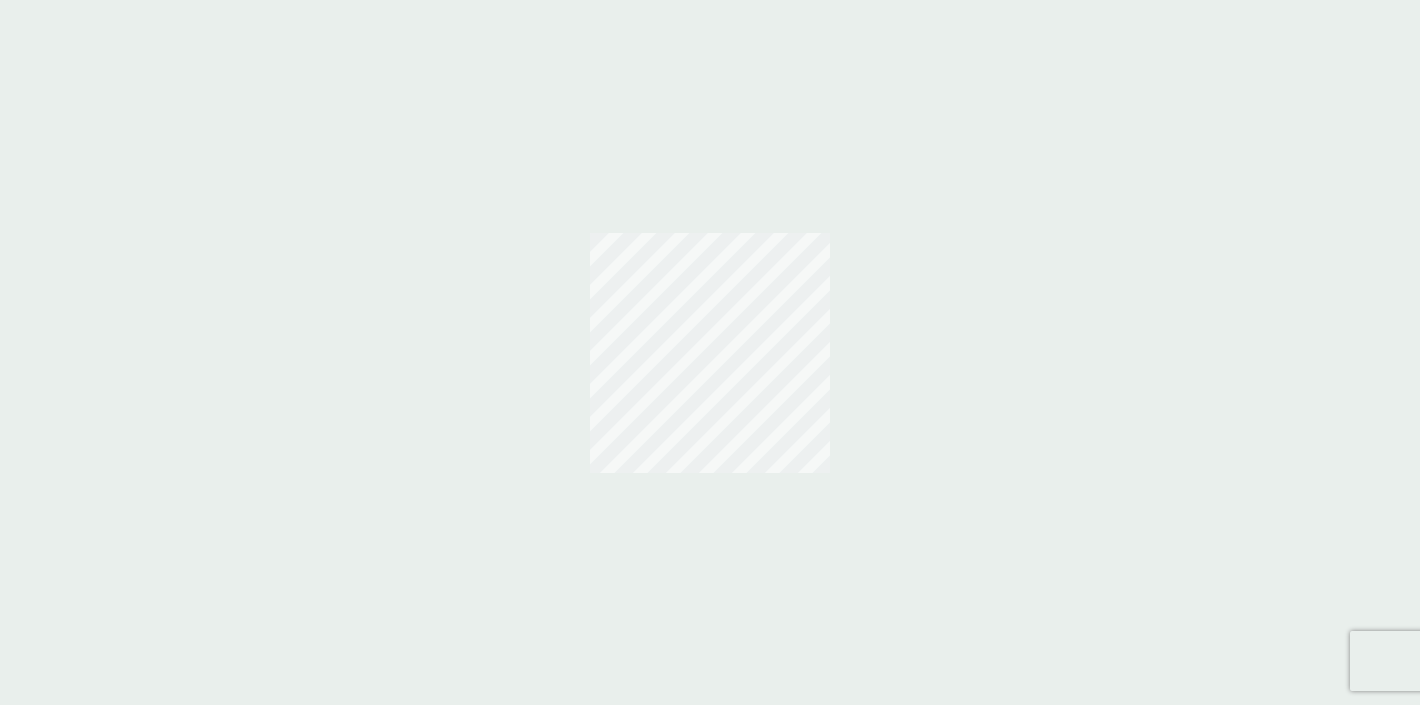scroll, scrollTop: 0, scrollLeft: 0, axis: both 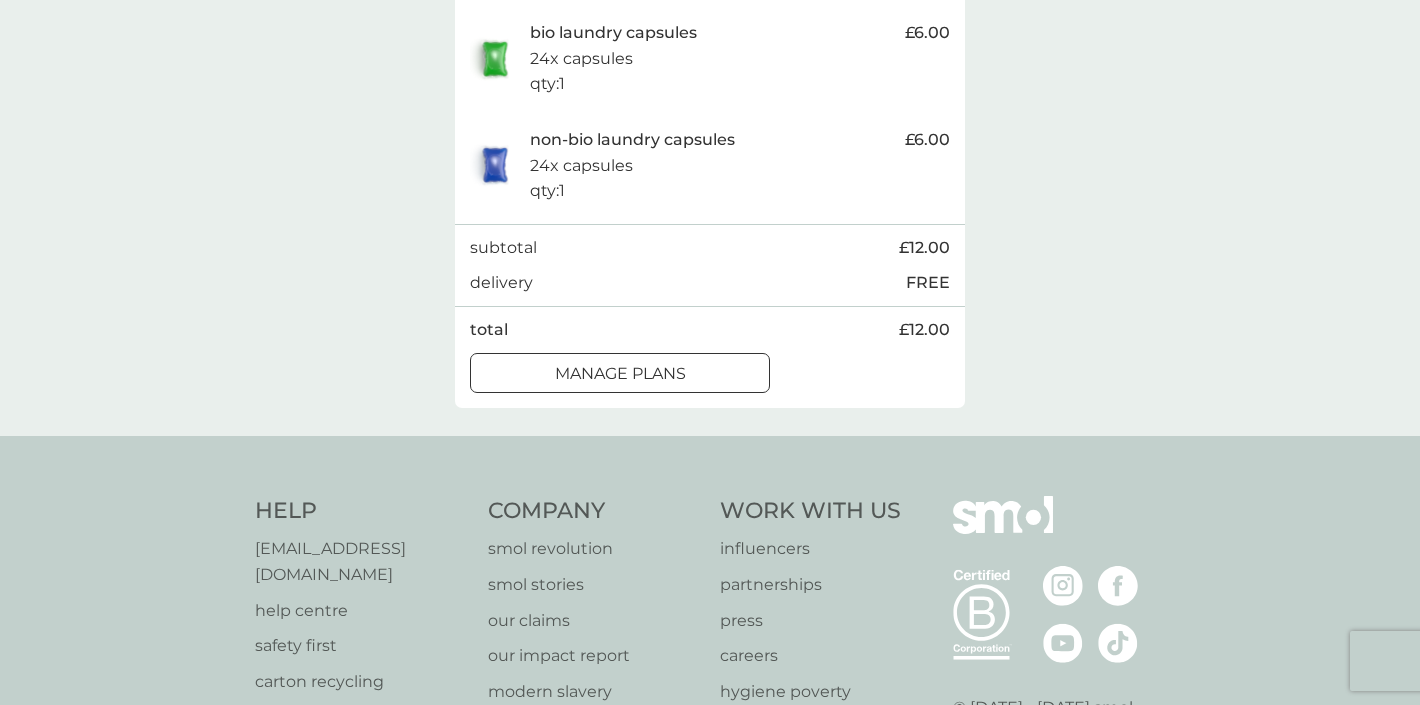 click on "manage plans" at bounding box center [620, 374] 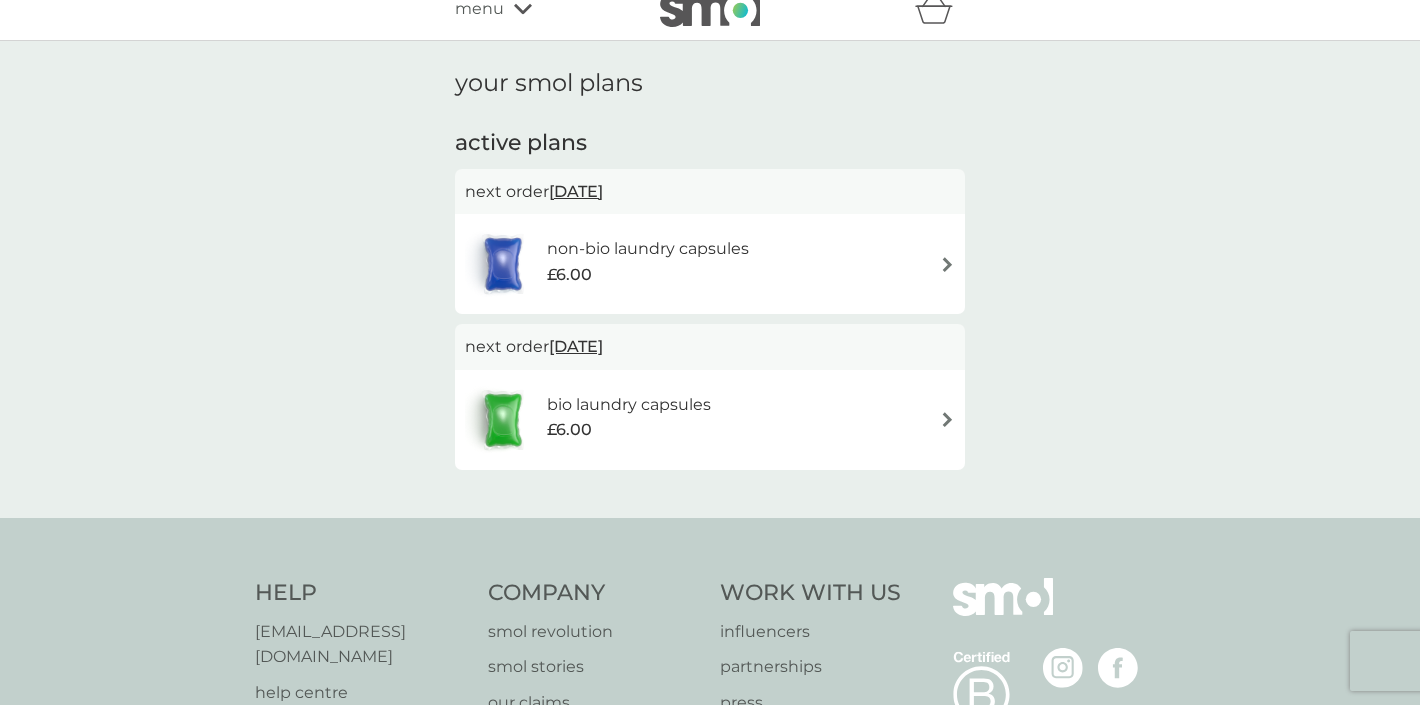 scroll, scrollTop: 23, scrollLeft: 0, axis: vertical 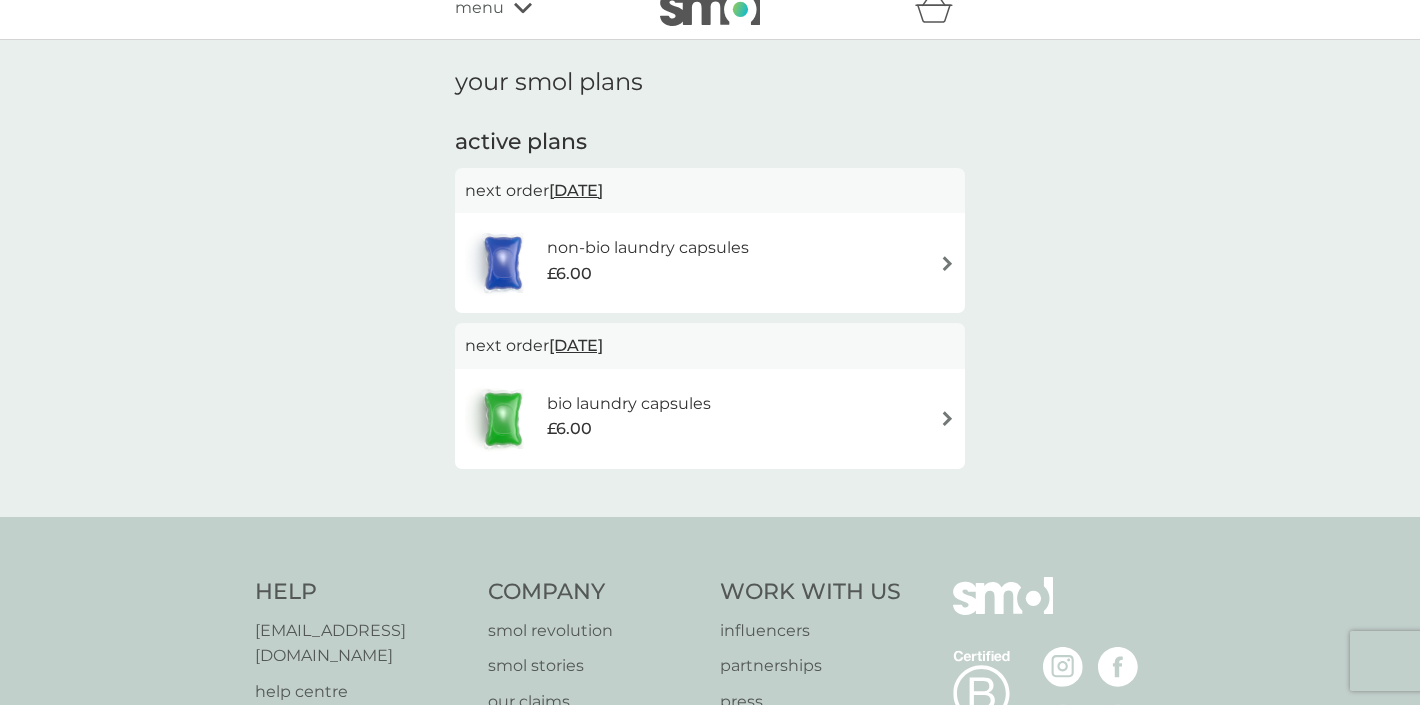click on "[DATE]" at bounding box center [576, 190] 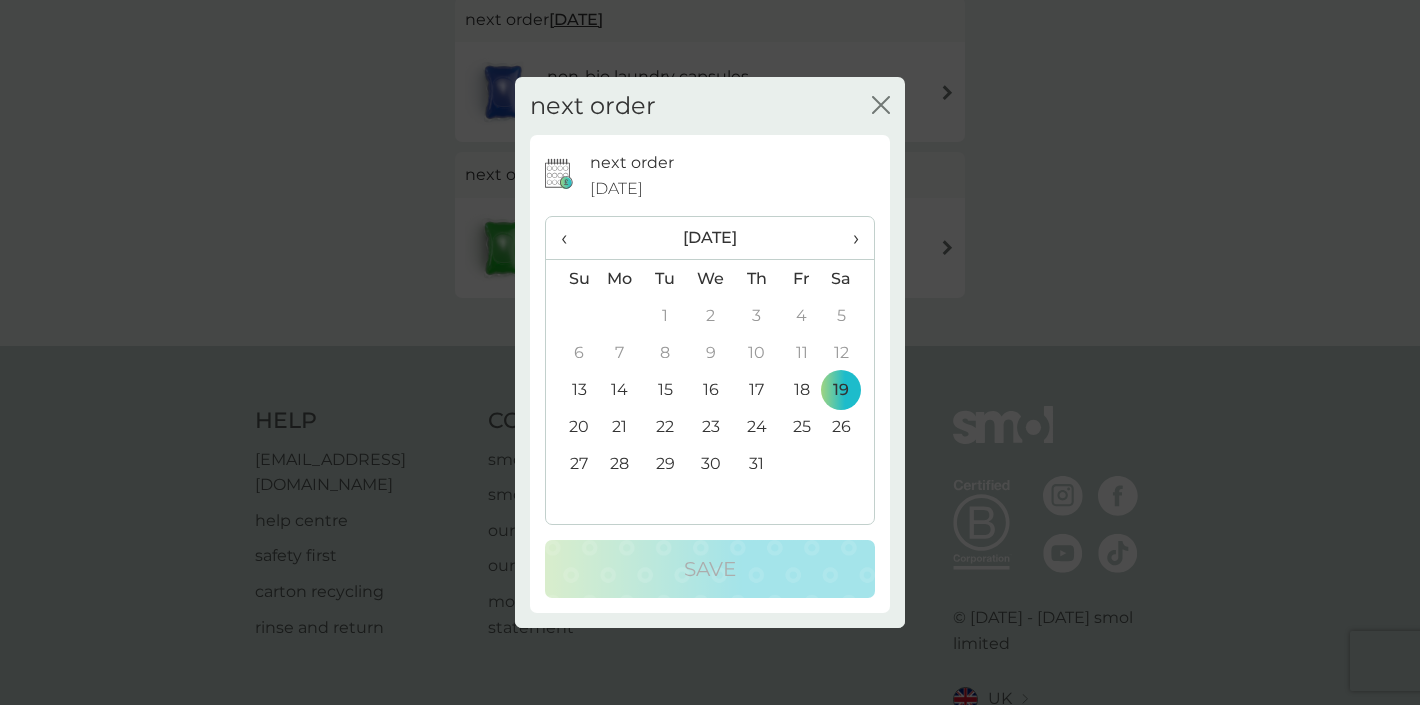 scroll, scrollTop: 284, scrollLeft: 0, axis: vertical 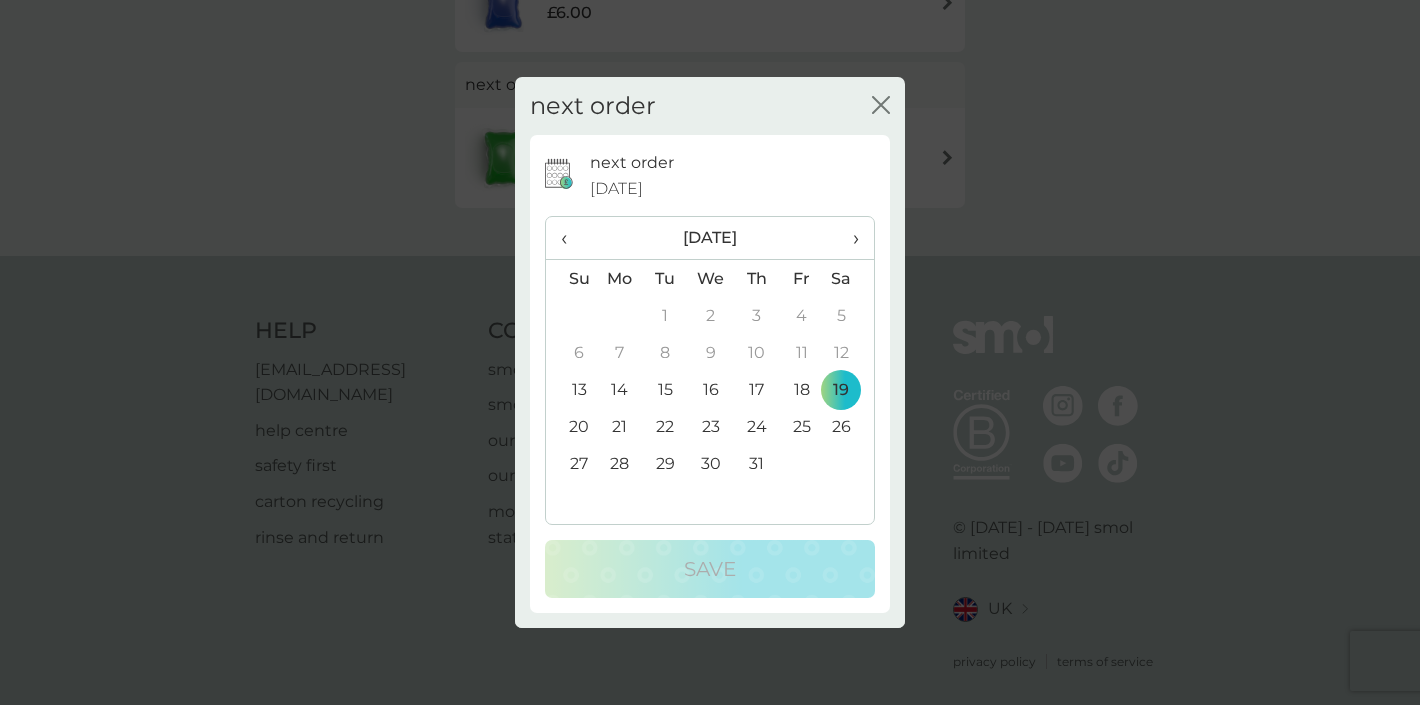 click on "close" 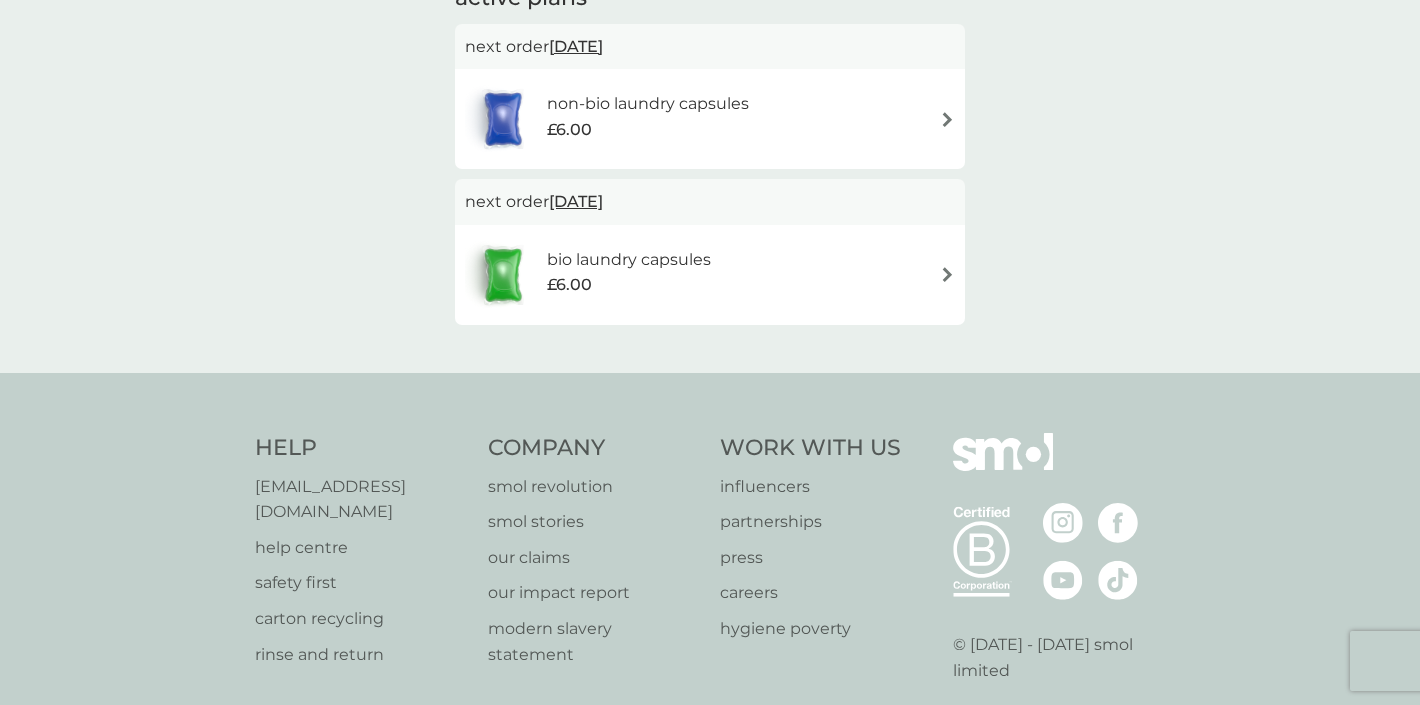 scroll, scrollTop: 0, scrollLeft: 0, axis: both 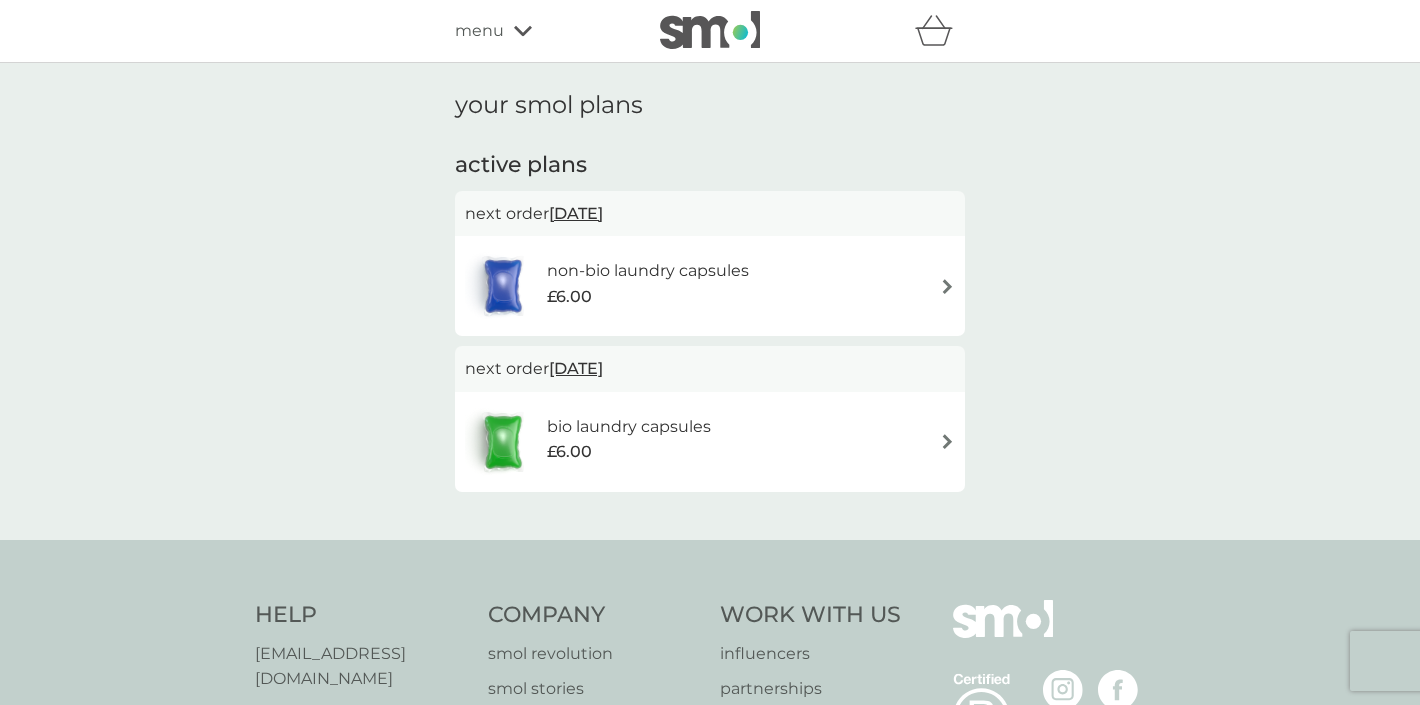 click 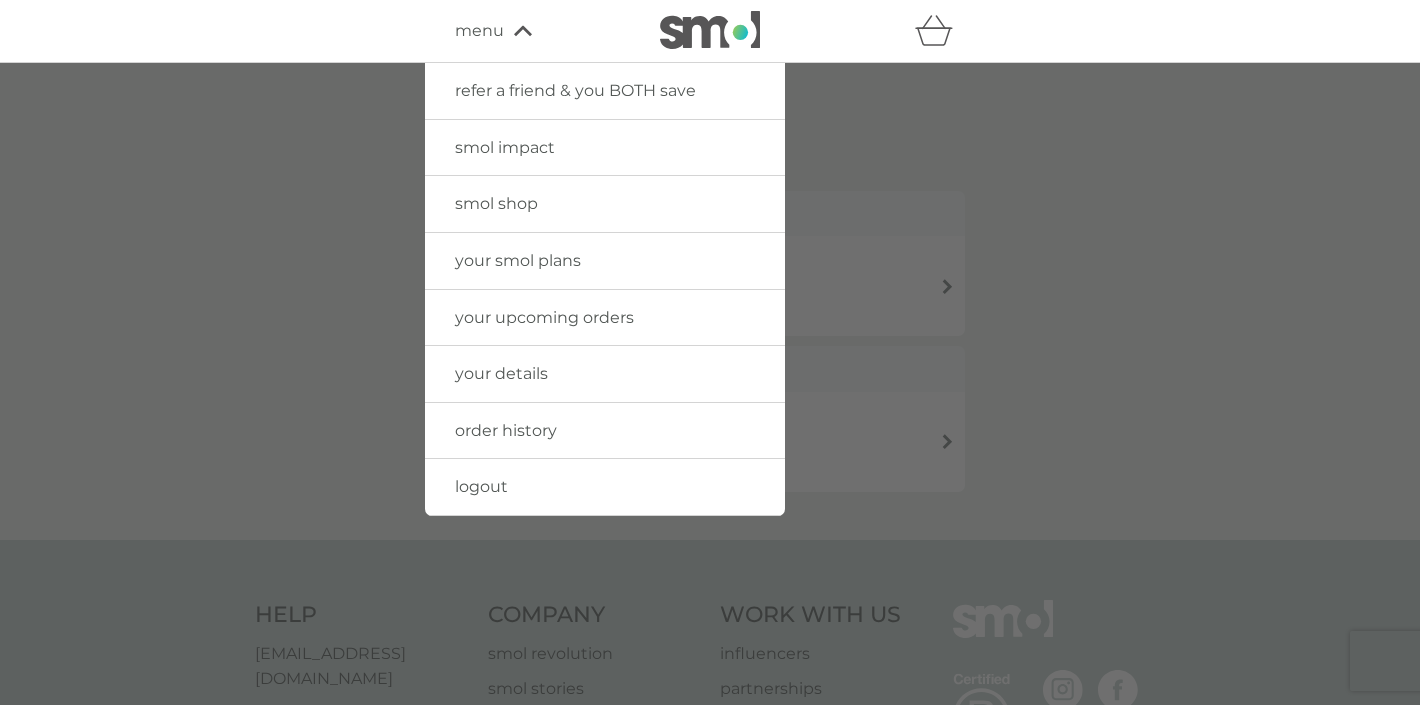 click on "your smol plans" at bounding box center (518, 260) 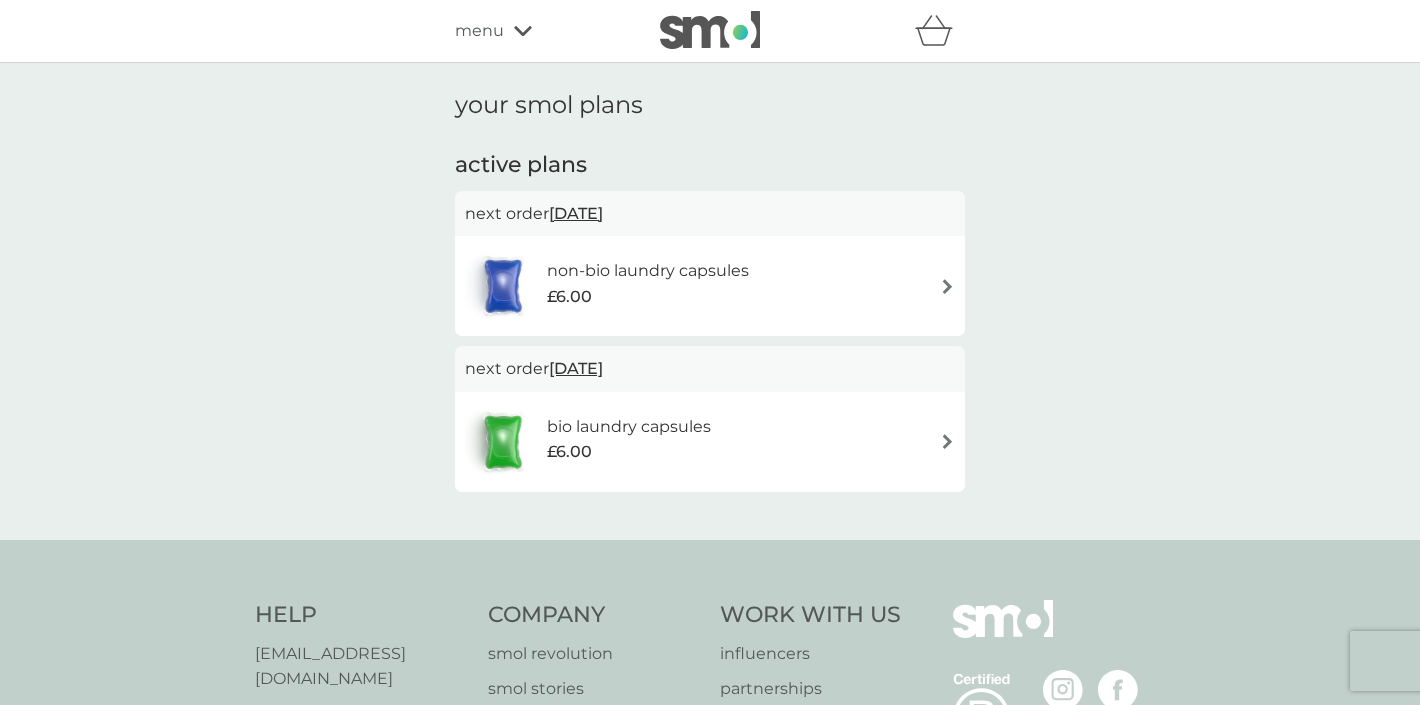 click on "menu" at bounding box center (540, 31) 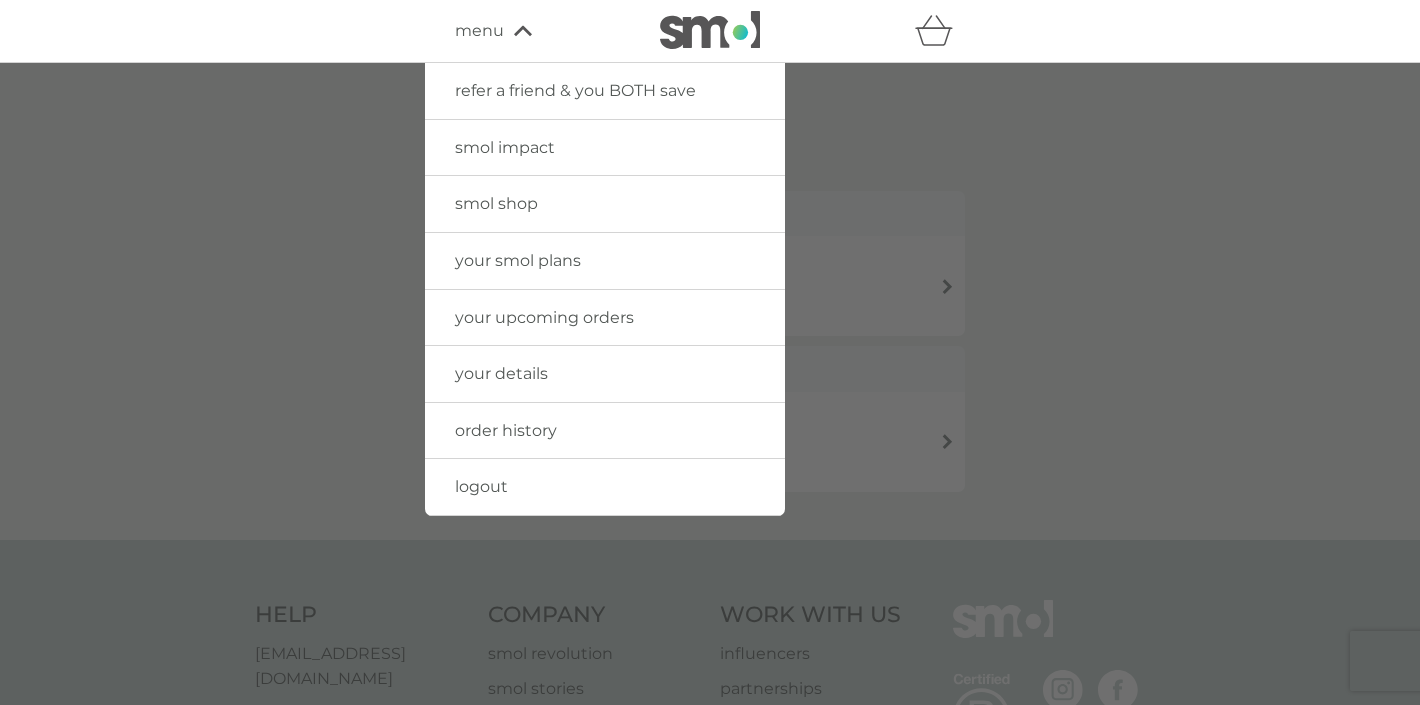 click on "your upcoming orders" at bounding box center (605, 318) 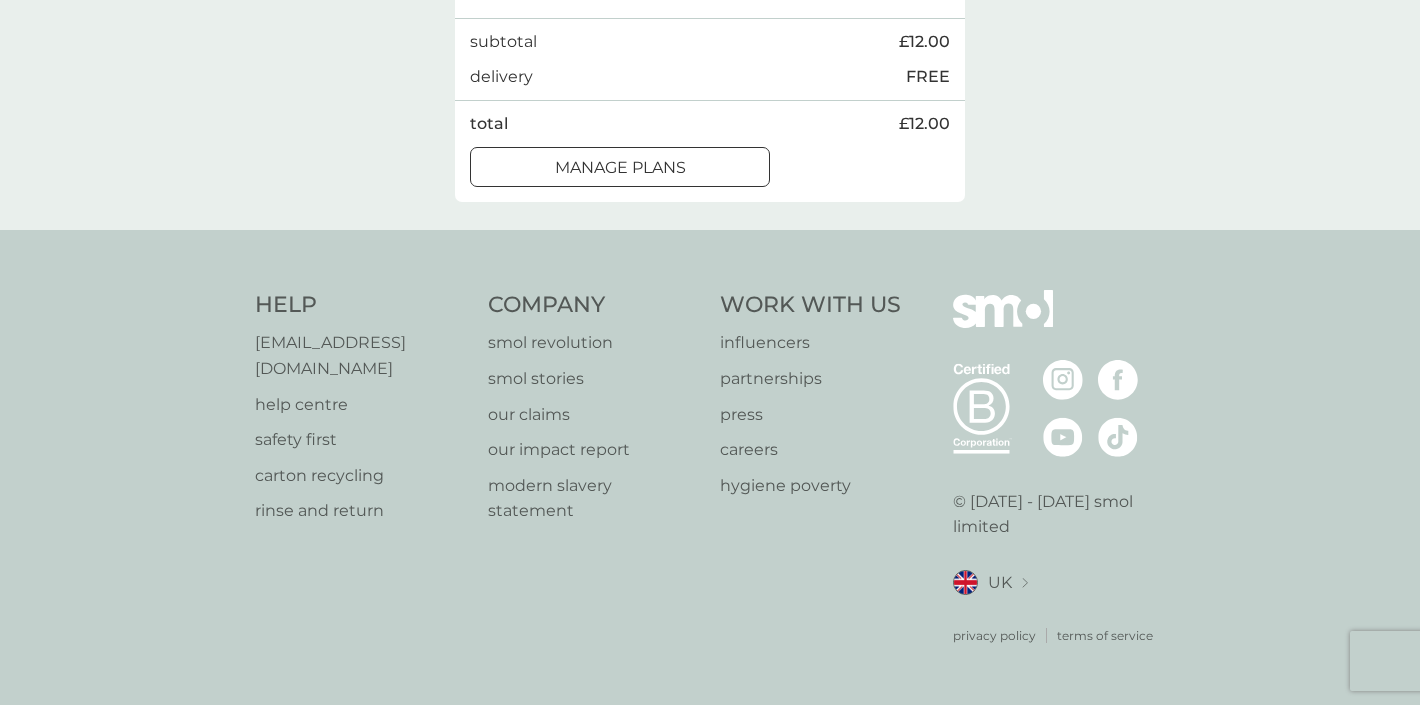 scroll, scrollTop: 652, scrollLeft: 0, axis: vertical 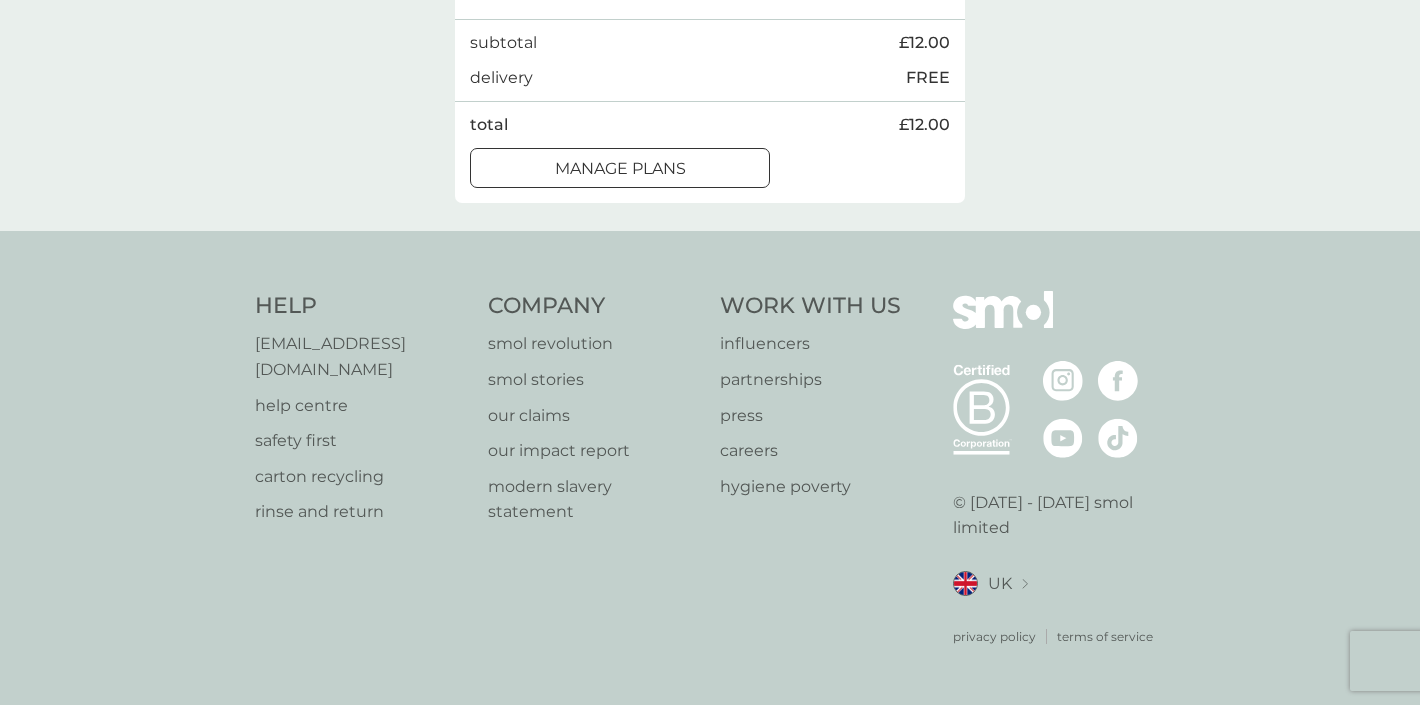 click on "help centre" at bounding box center (361, 406) 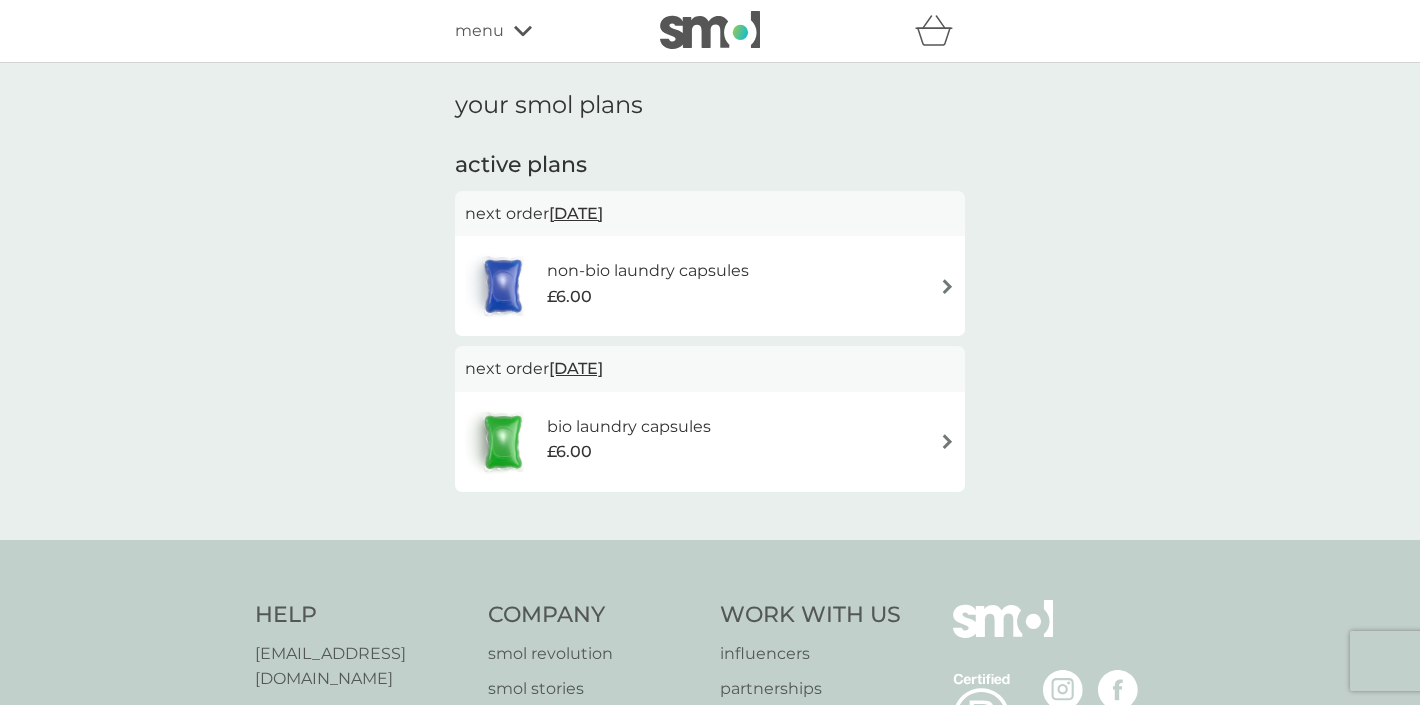 scroll, scrollTop: 0, scrollLeft: 0, axis: both 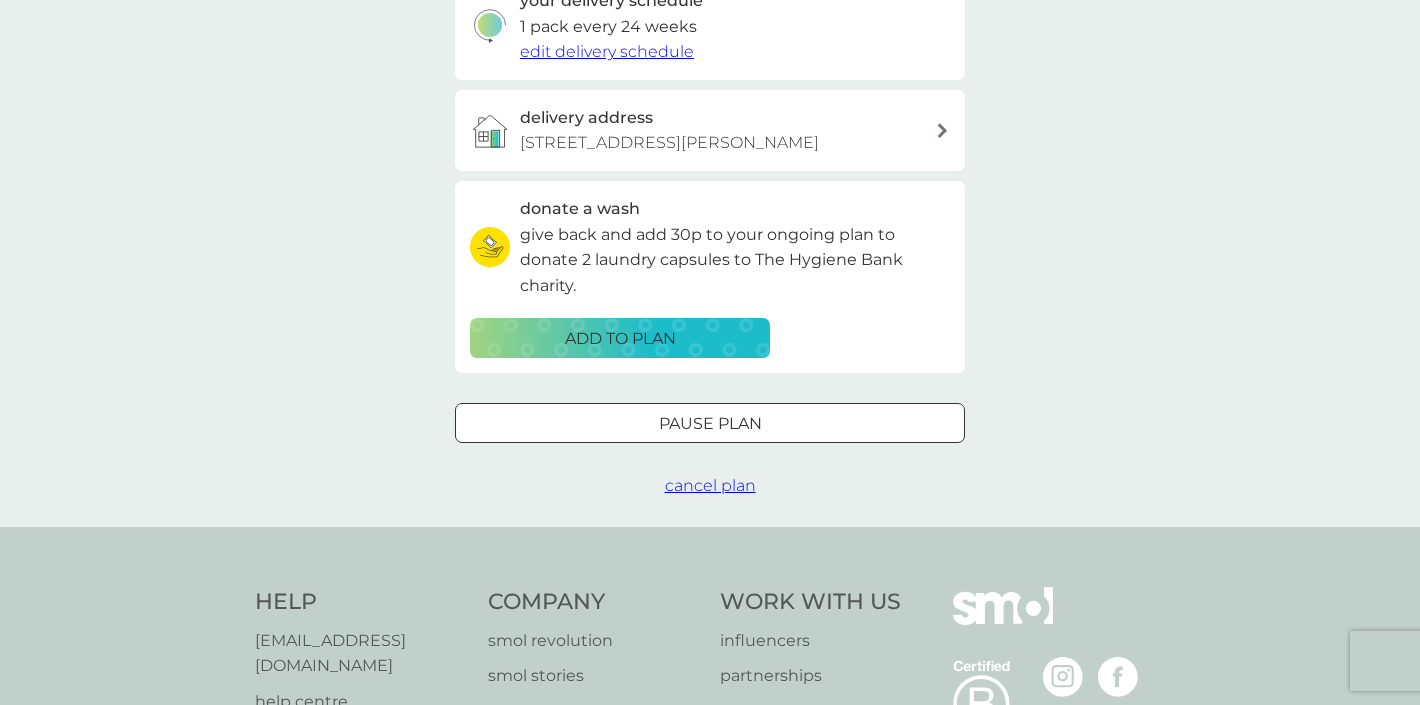 click on "cancel plan" at bounding box center [710, 485] 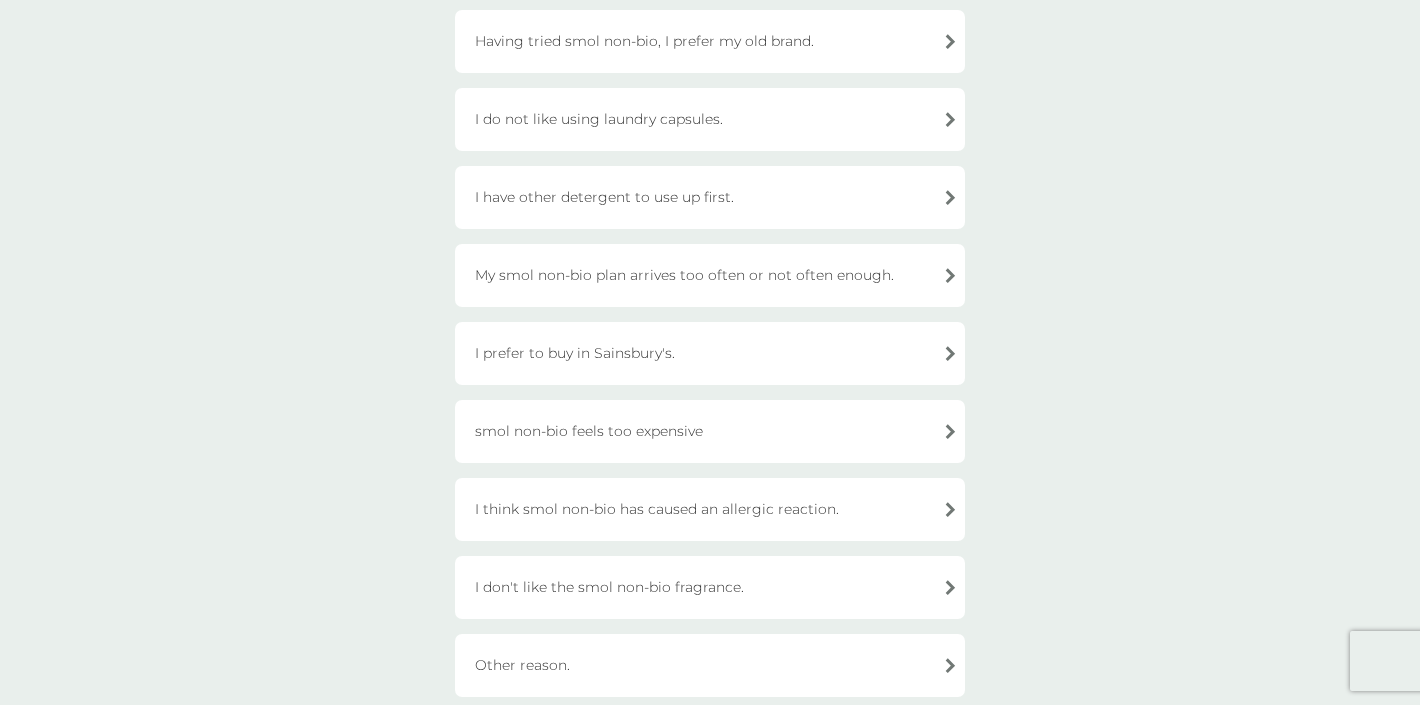 scroll, scrollTop: 852, scrollLeft: 0, axis: vertical 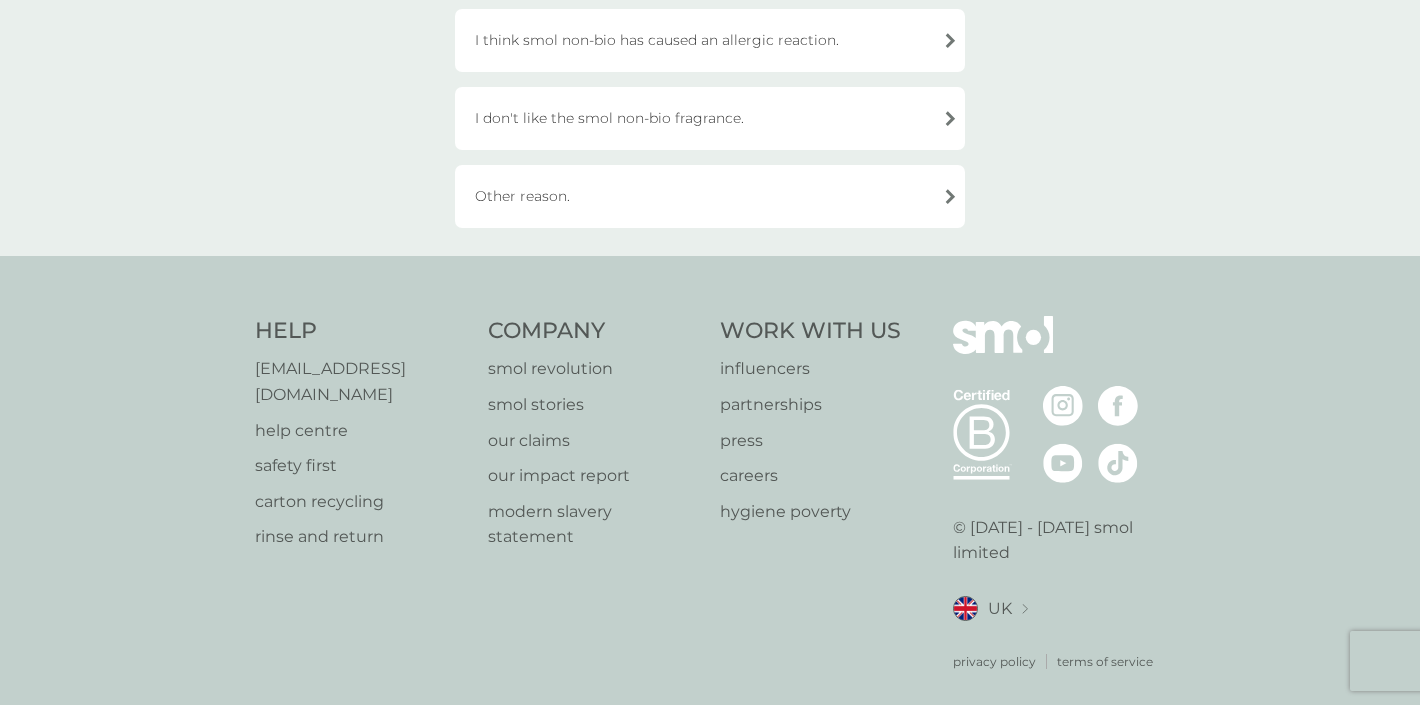 click on "Other reason." at bounding box center [710, 196] 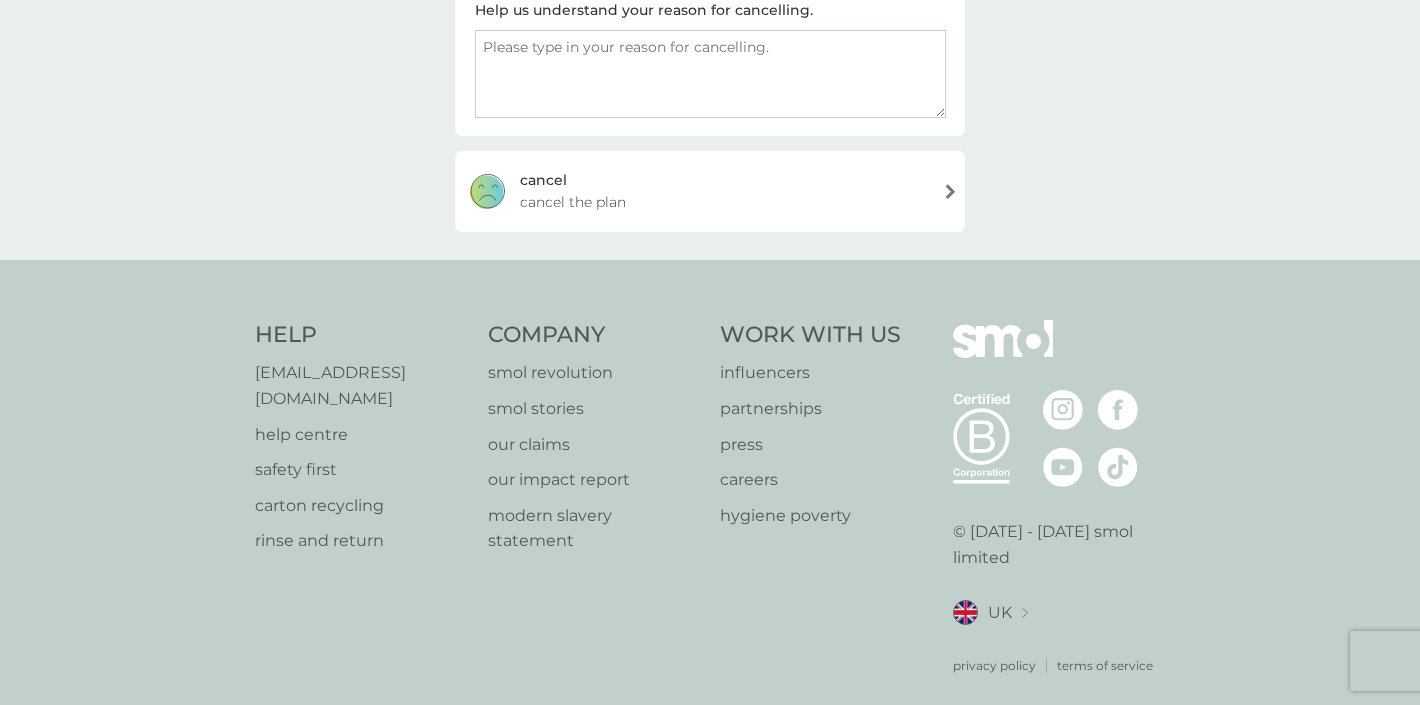 click on "cancel cancel the plan" at bounding box center (710, 191) 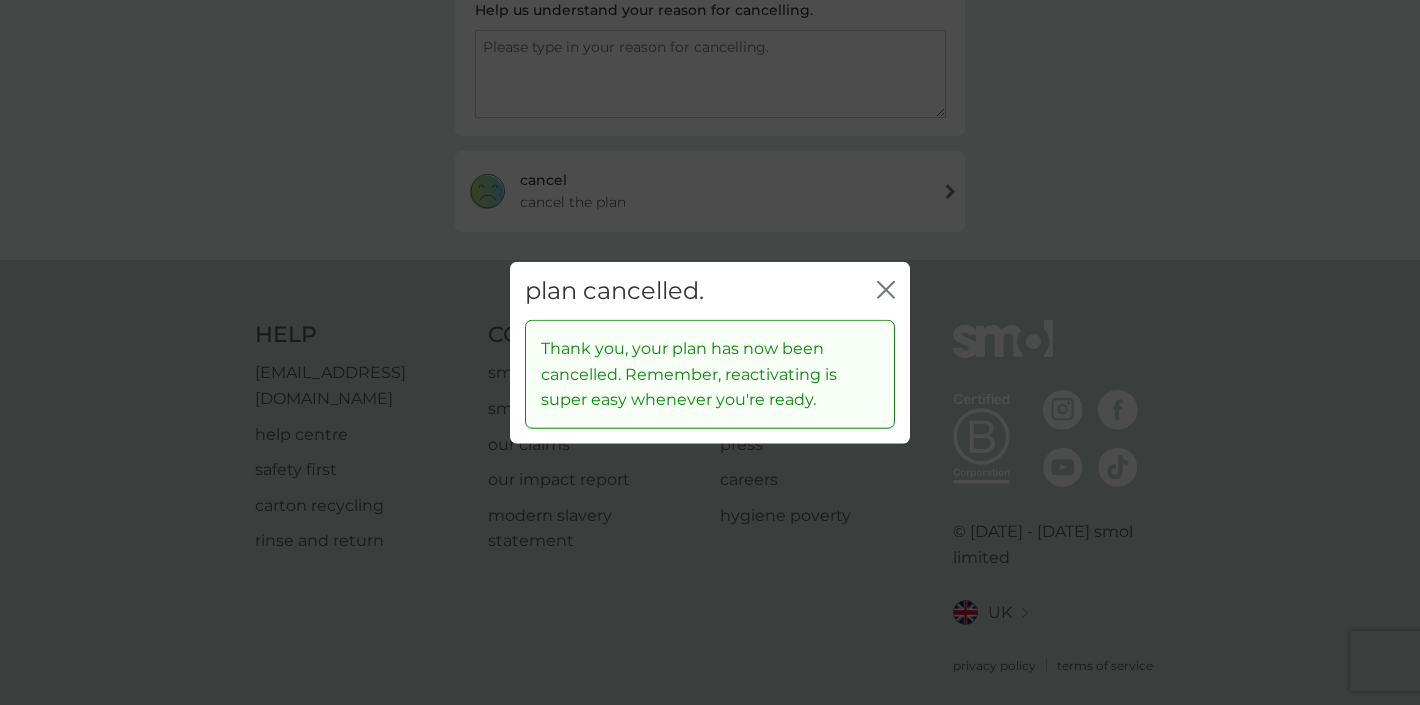click on "close" 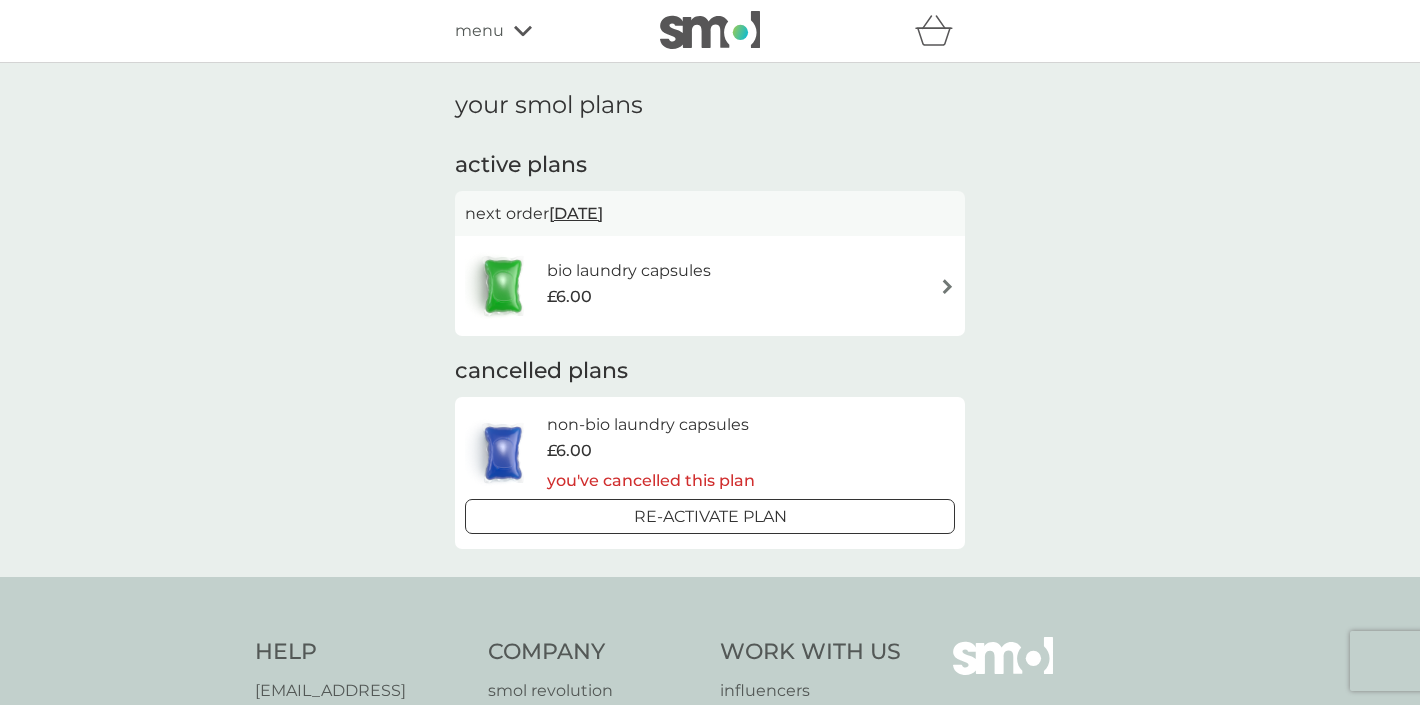 click on "bio laundry capsules" at bounding box center (629, 271) 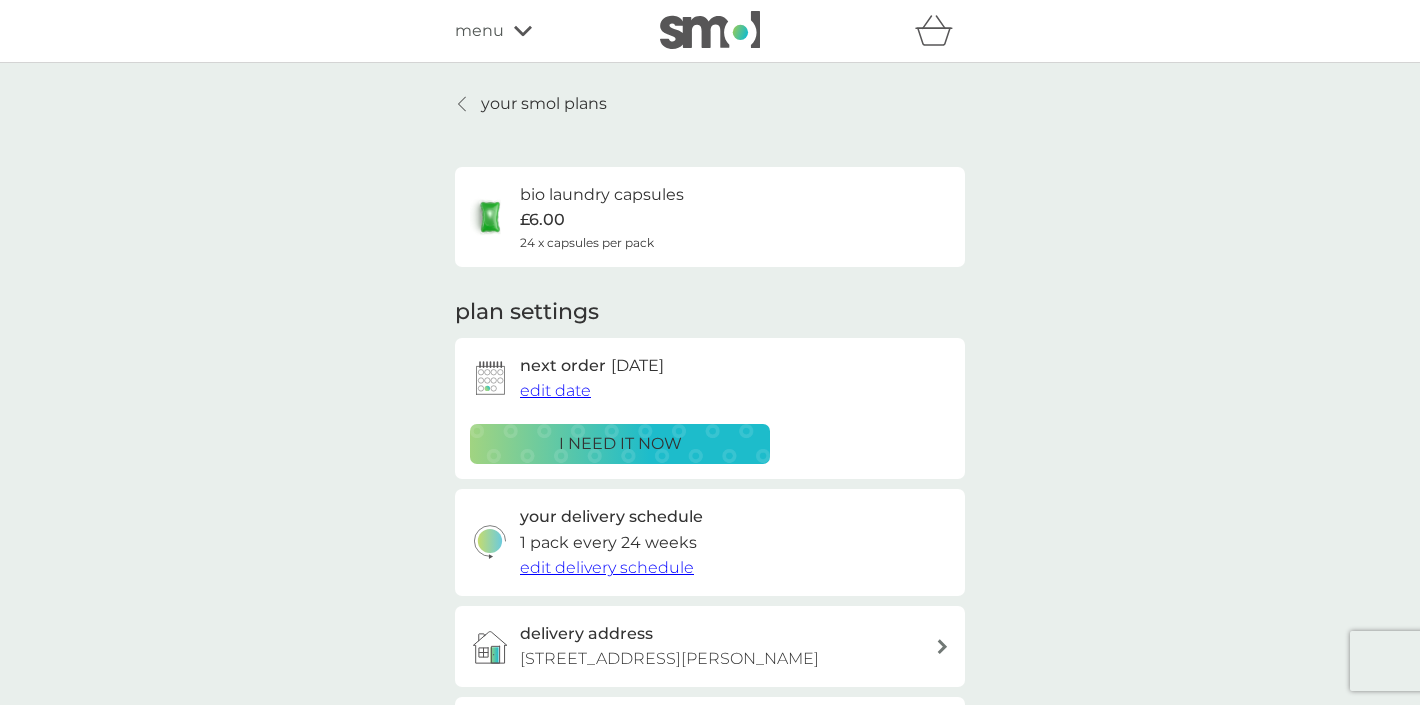 scroll, scrollTop: 813, scrollLeft: 0, axis: vertical 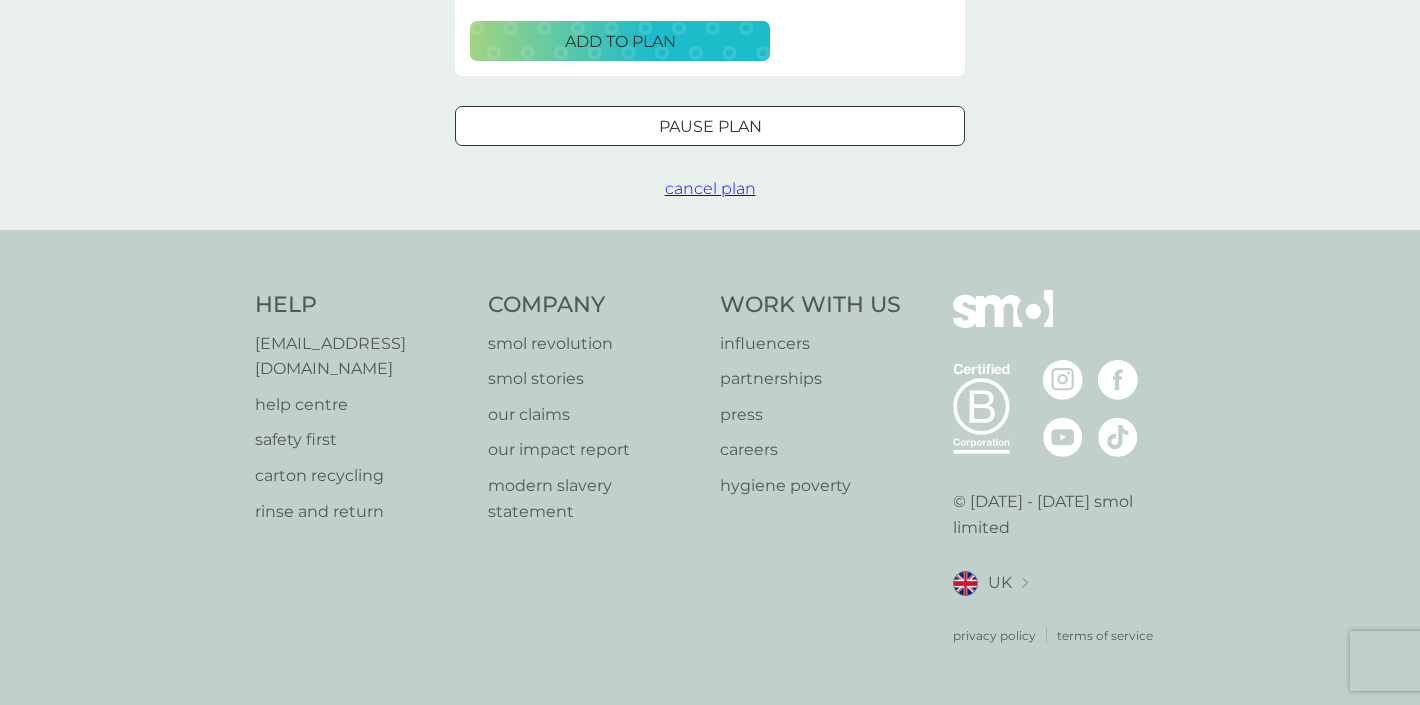 click on "cancel plan" at bounding box center (710, 188) 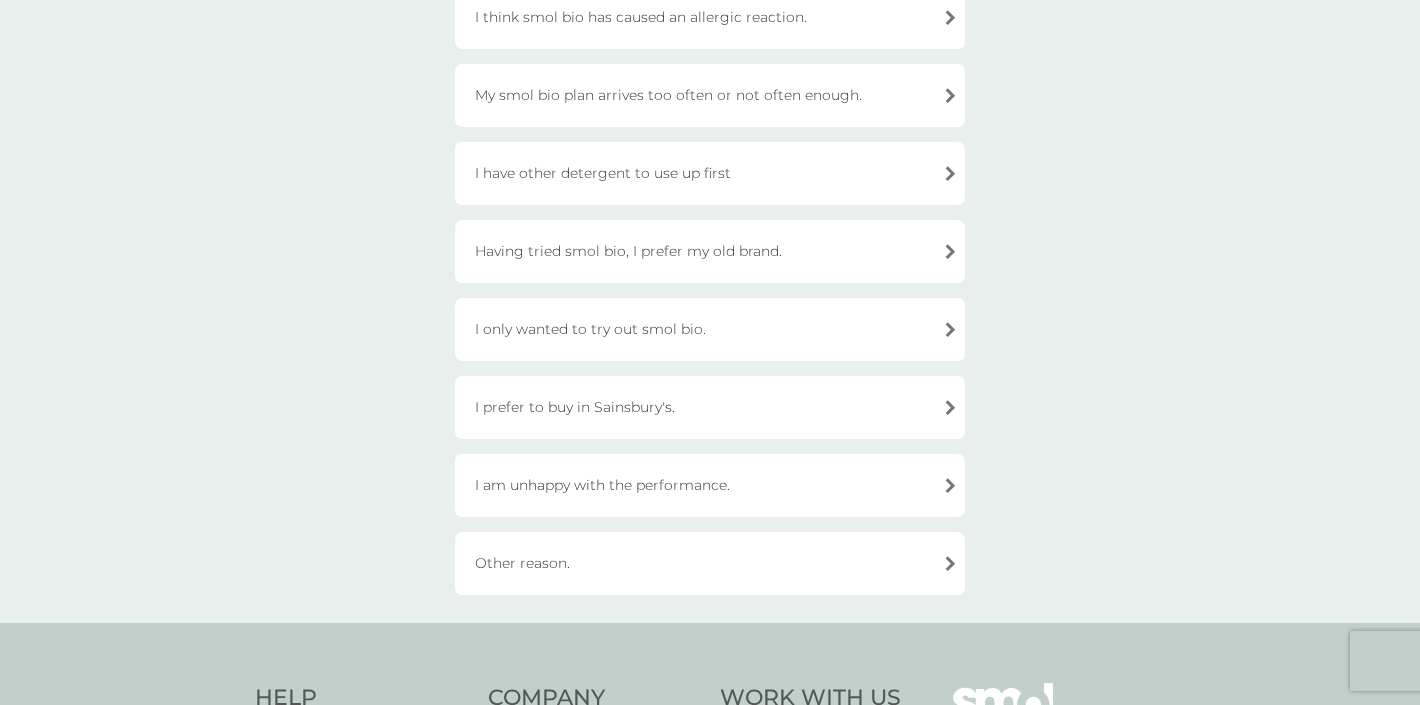 click on "Other reason." at bounding box center [710, 563] 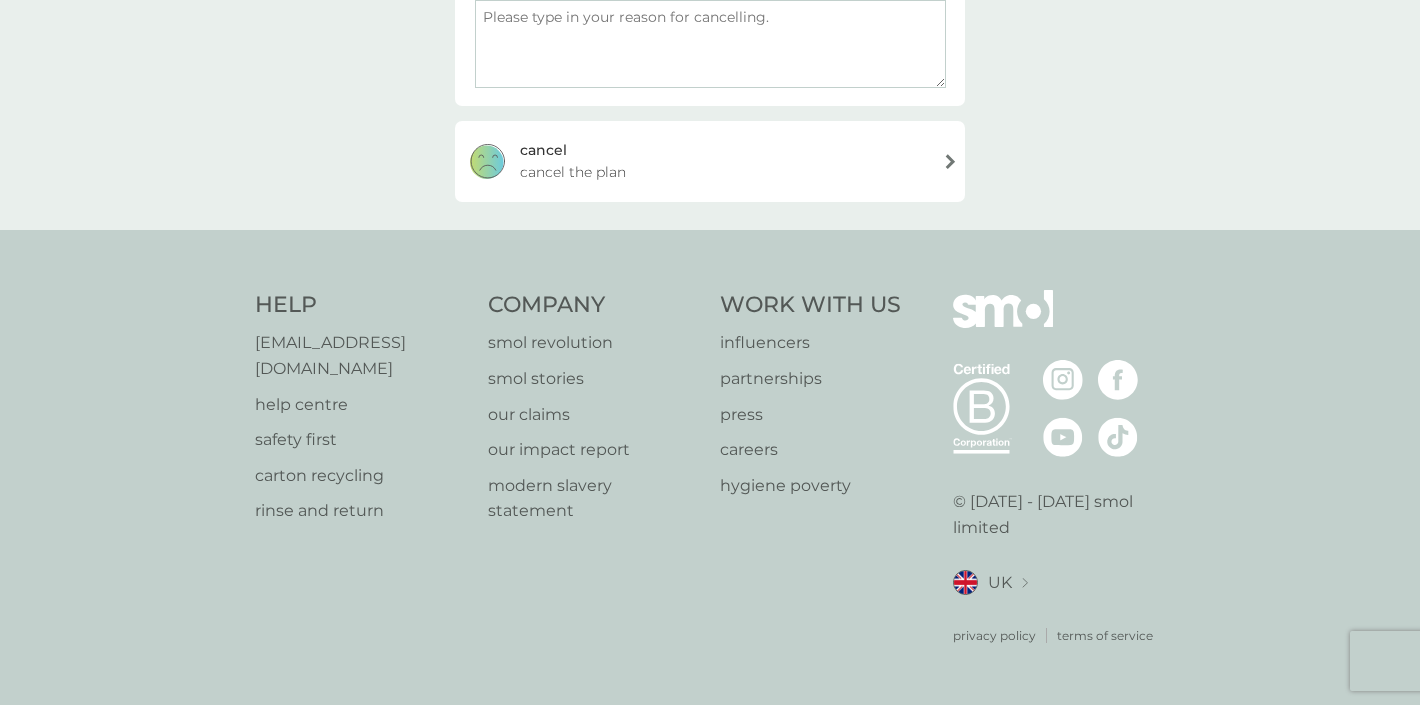 scroll, scrollTop: 370, scrollLeft: 0, axis: vertical 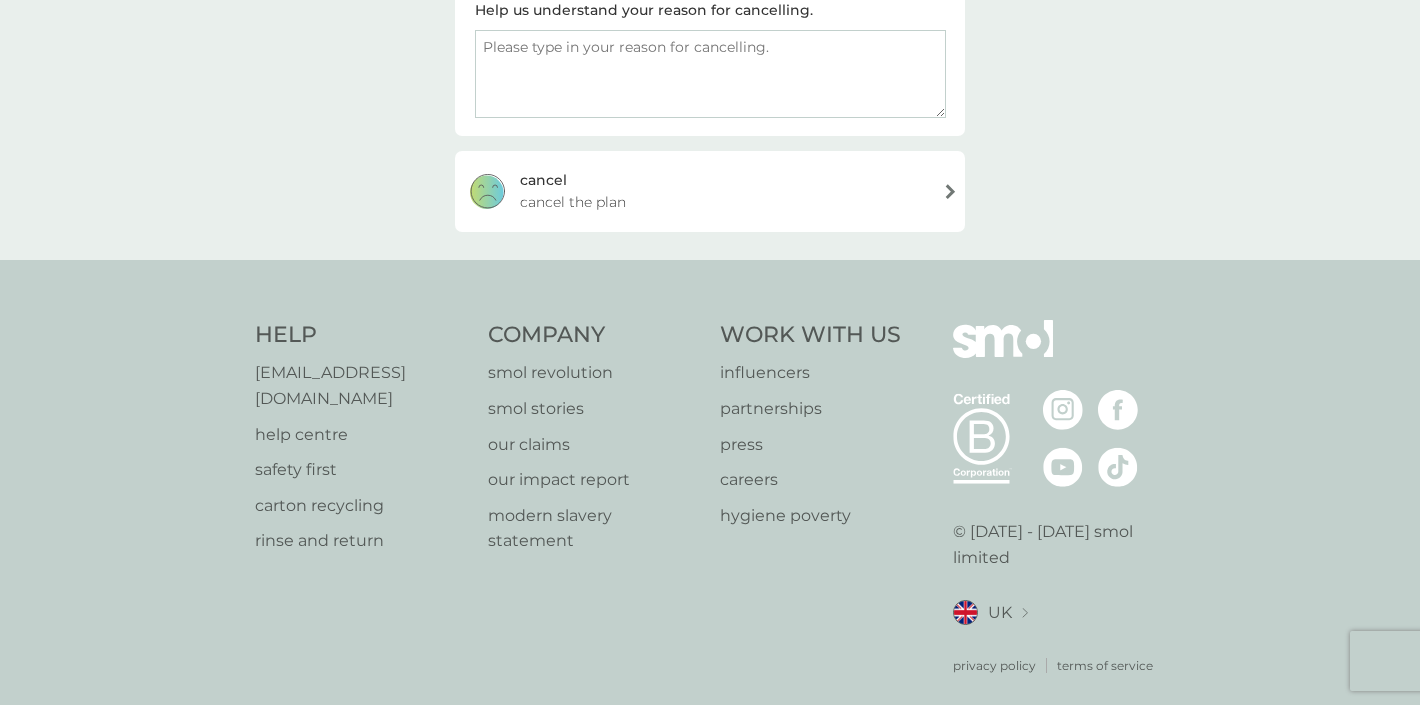 click on "cancel cancel the plan" at bounding box center [710, 191] 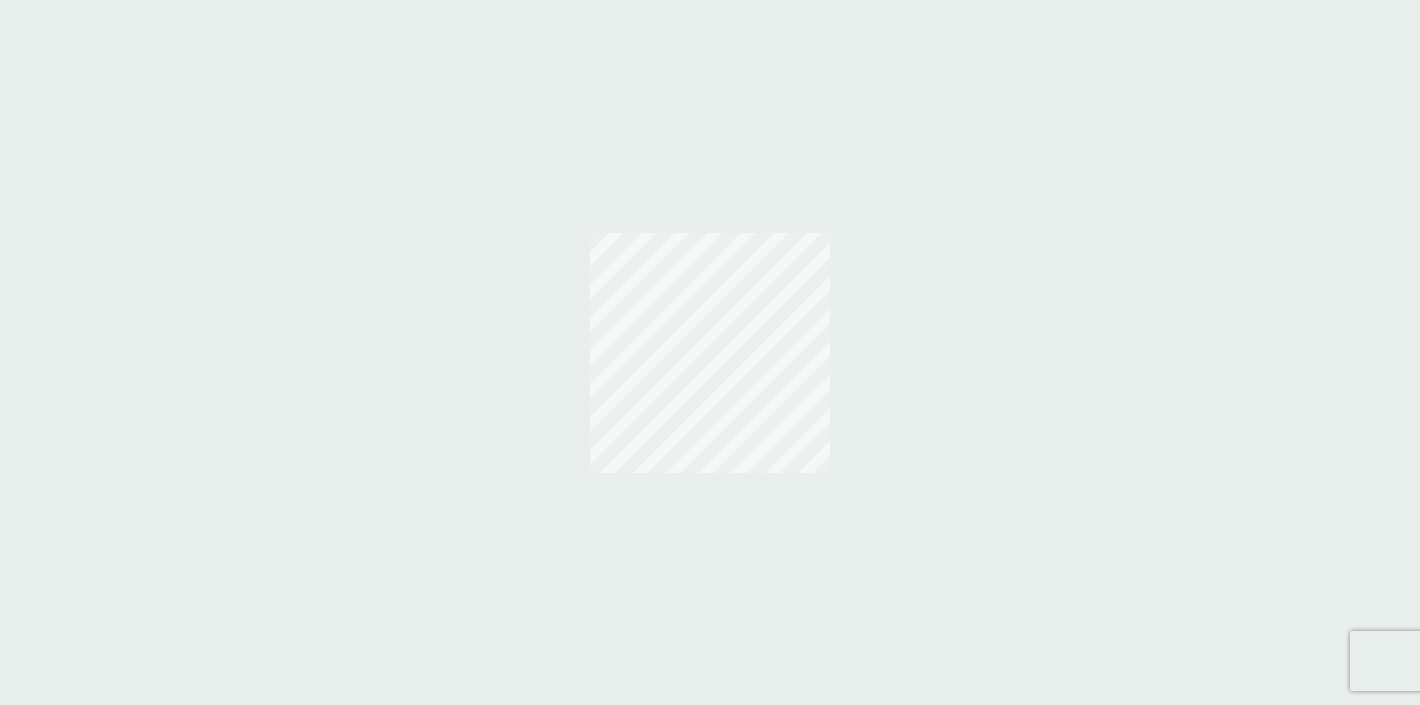 scroll, scrollTop: 0, scrollLeft: 0, axis: both 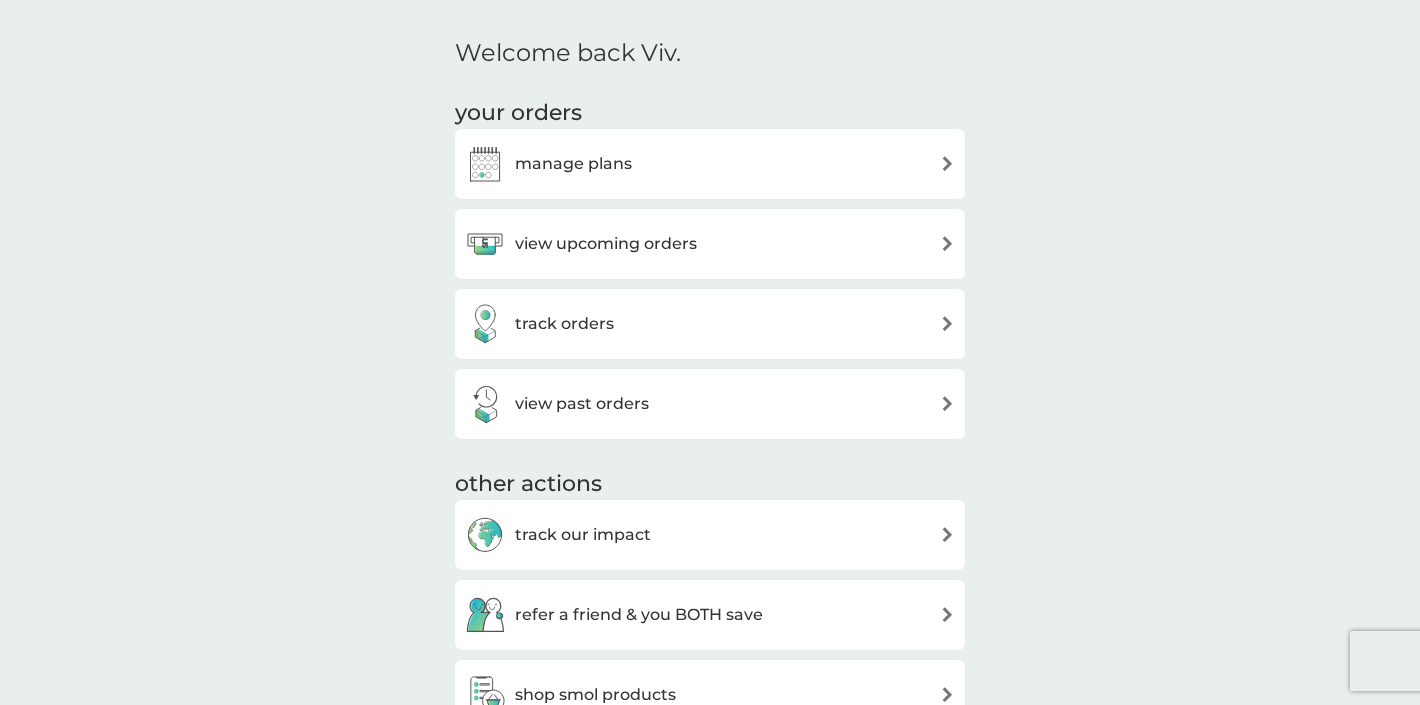 click on "view upcoming orders" at bounding box center [606, 244] 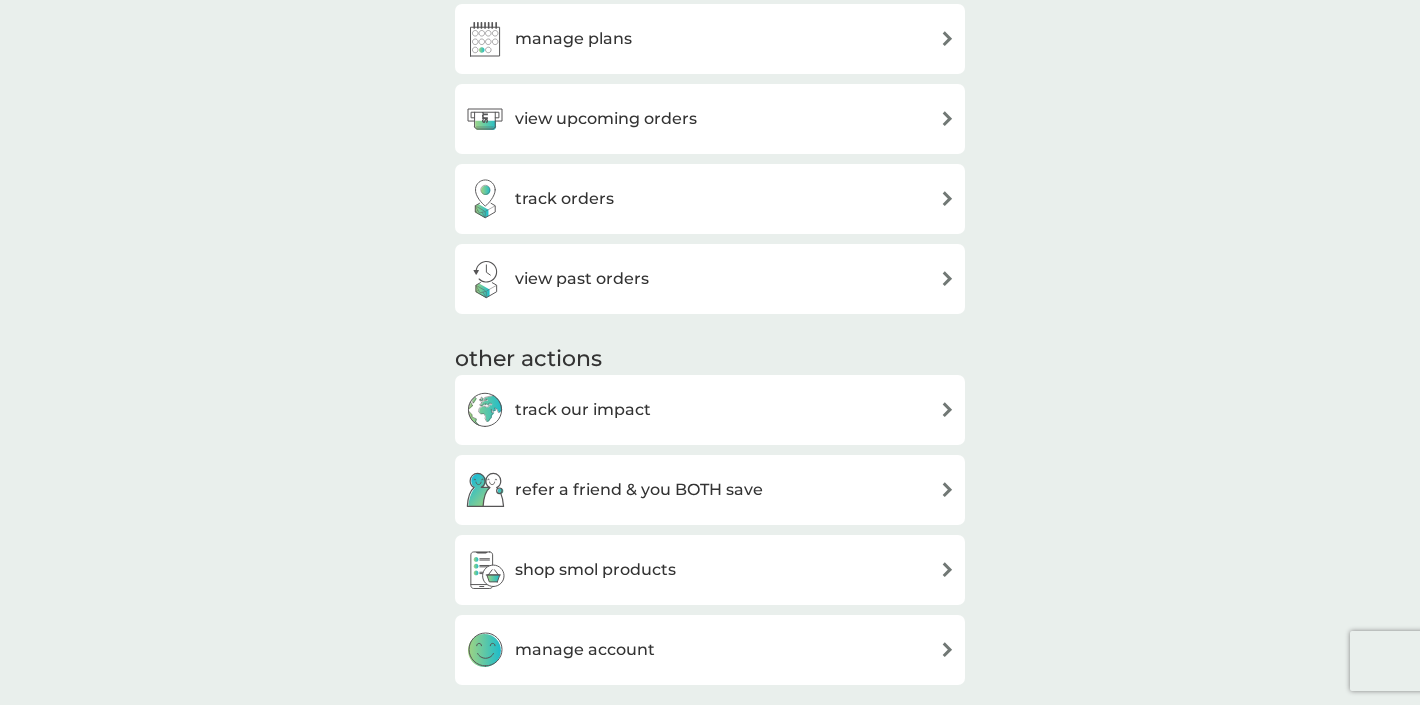 scroll, scrollTop: 628, scrollLeft: 0, axis: vertical 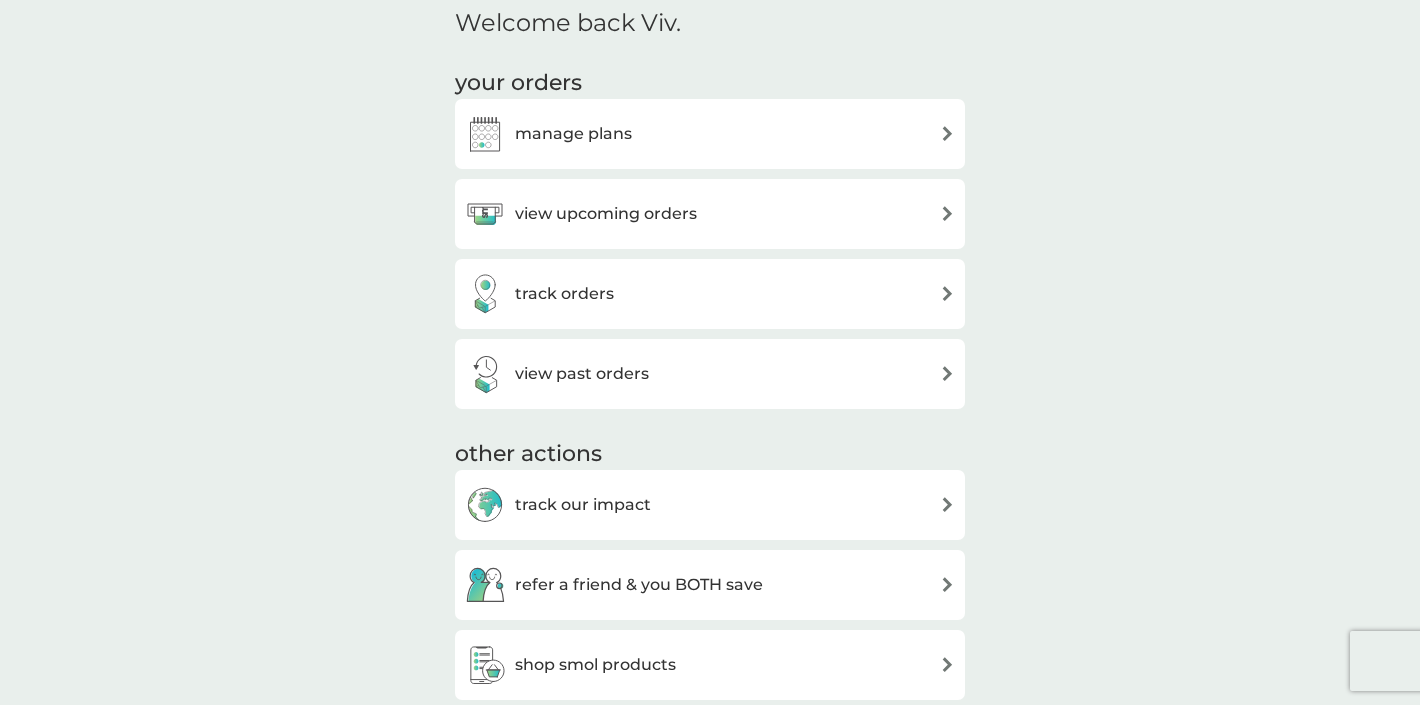 click on "manage plans" at bounding box center (573, 134) 